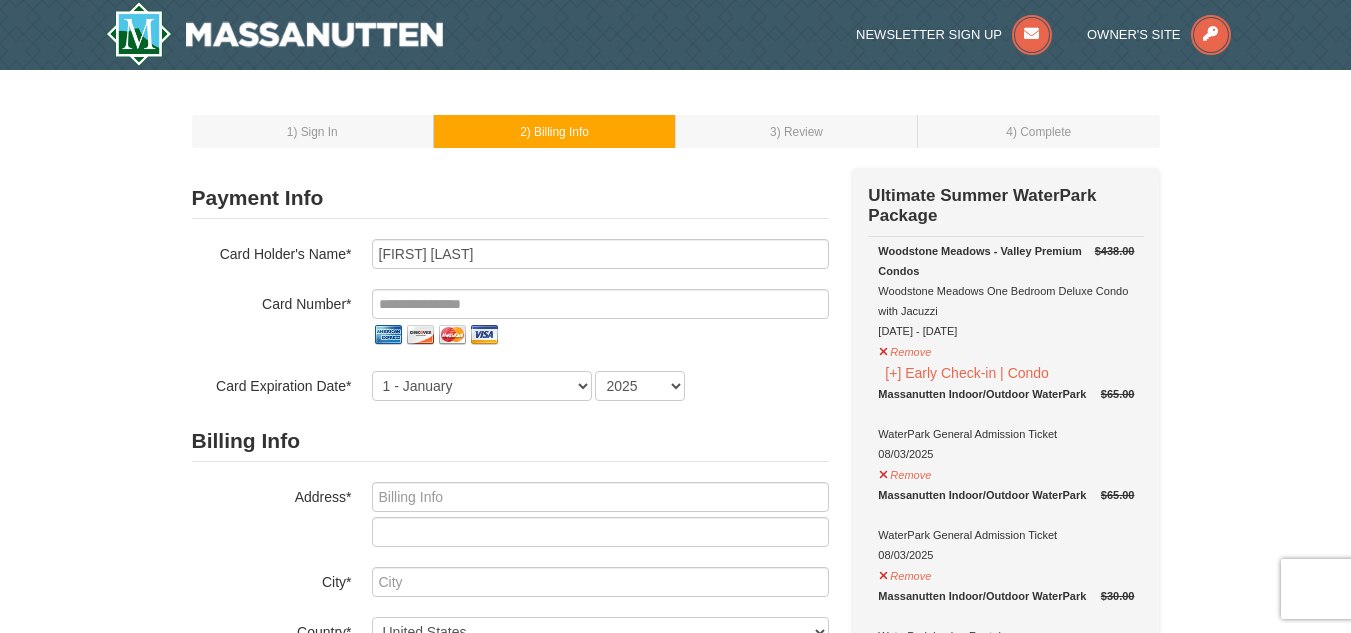 scroll, scrollTop: 100, scrollLeft: 0, axis: vertical 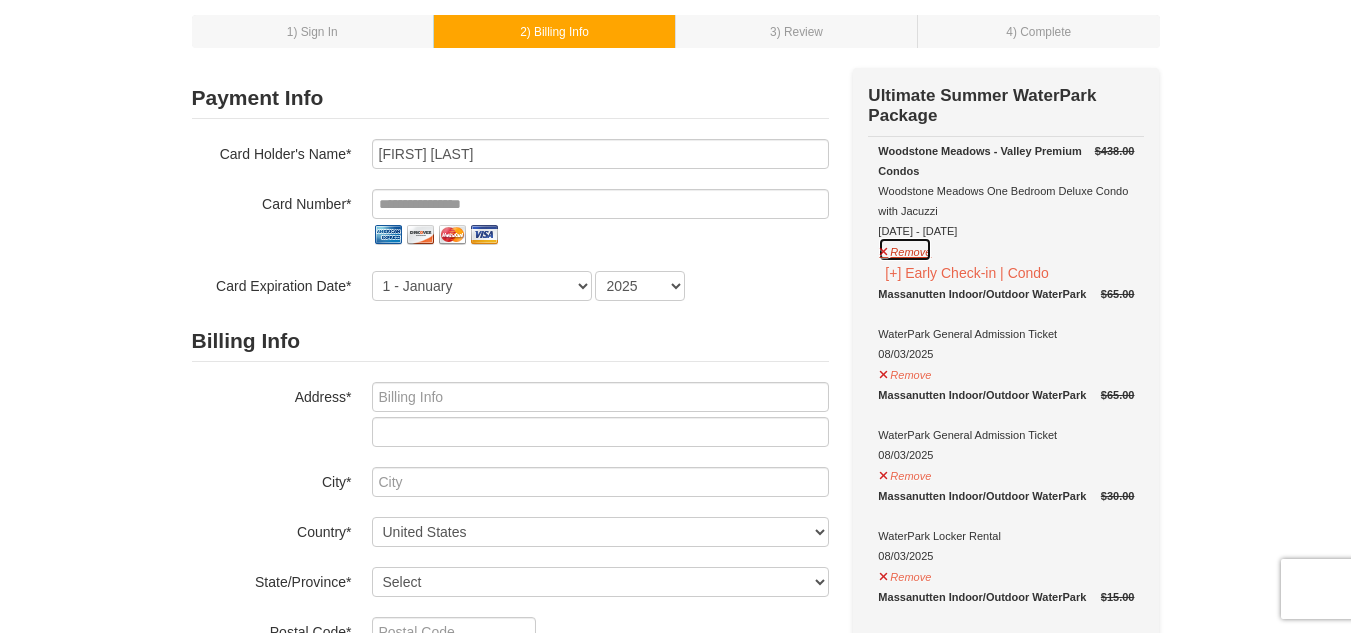 click on "Remove" at bounding box center (905, 249) 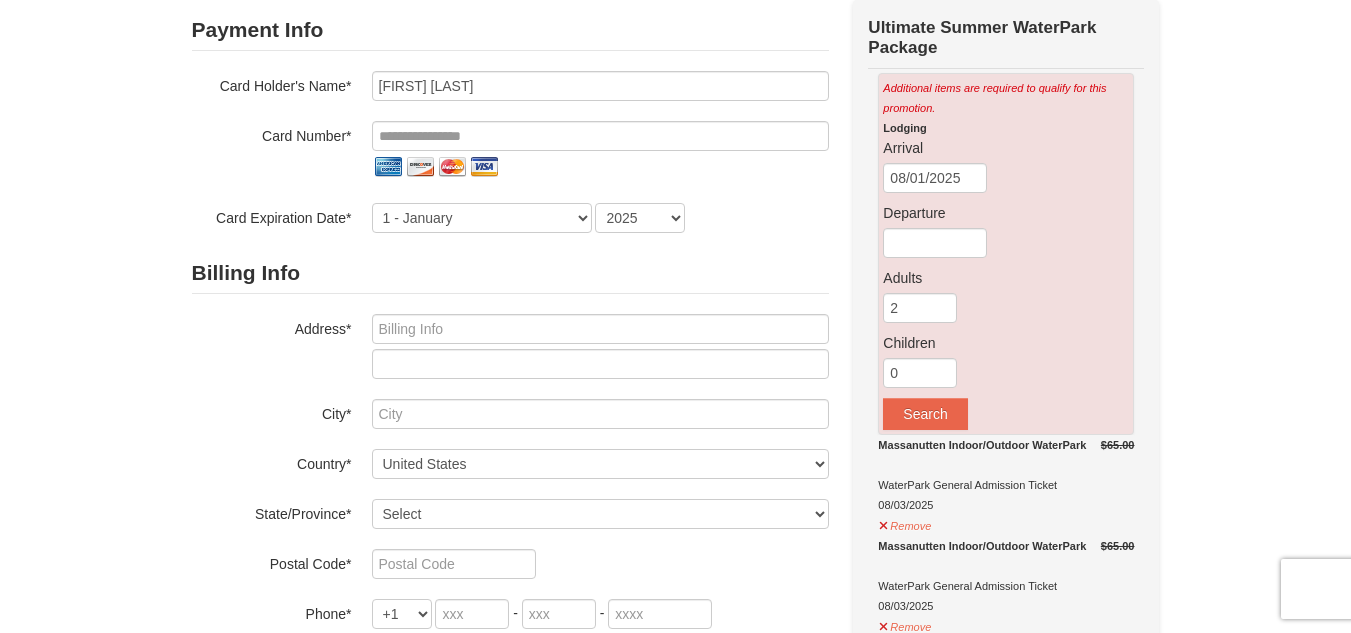 scroll, scrollTop: 200, scrollLeft: 0, axis: vertical 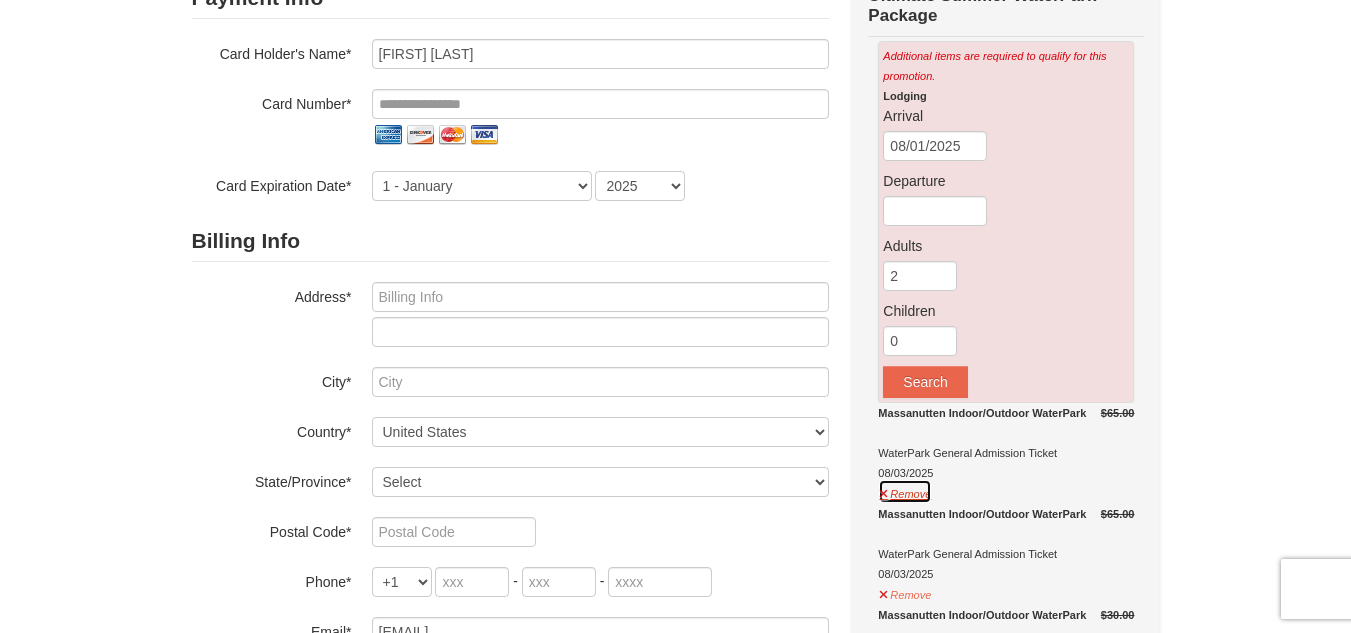 click on "Remove" at bounding box center [905, 491] 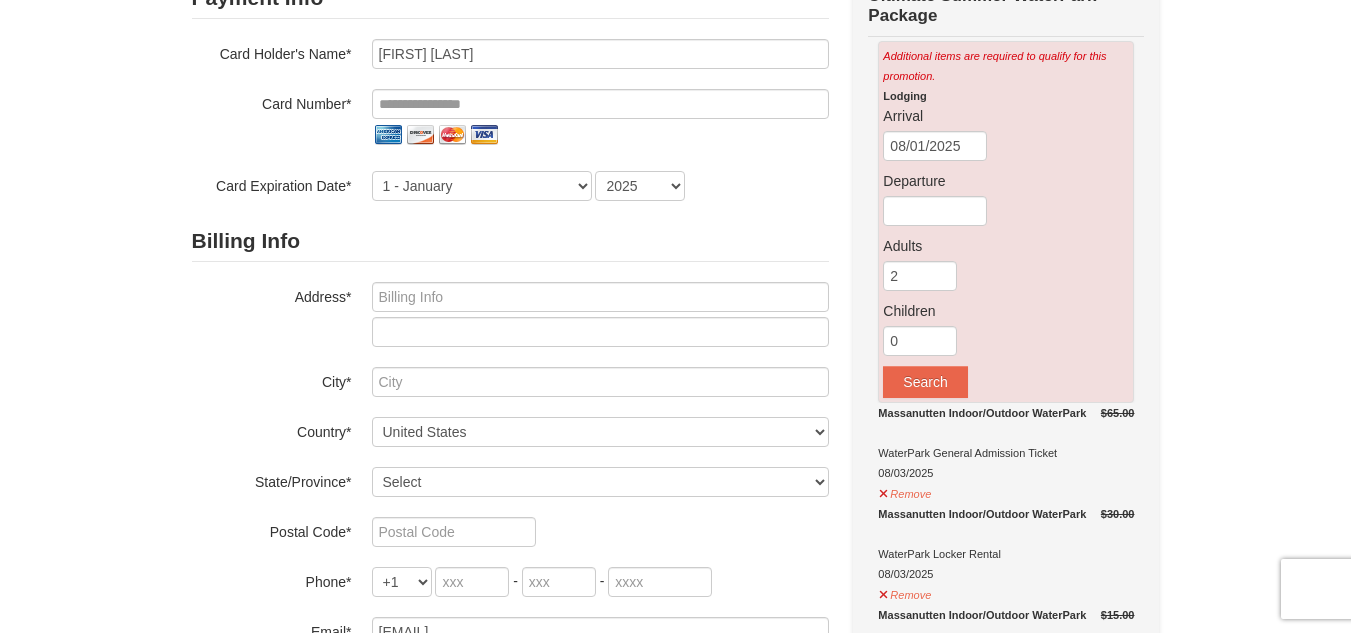 scroll, scrollTop: 300, scrollLeft: 0, axis: vertical 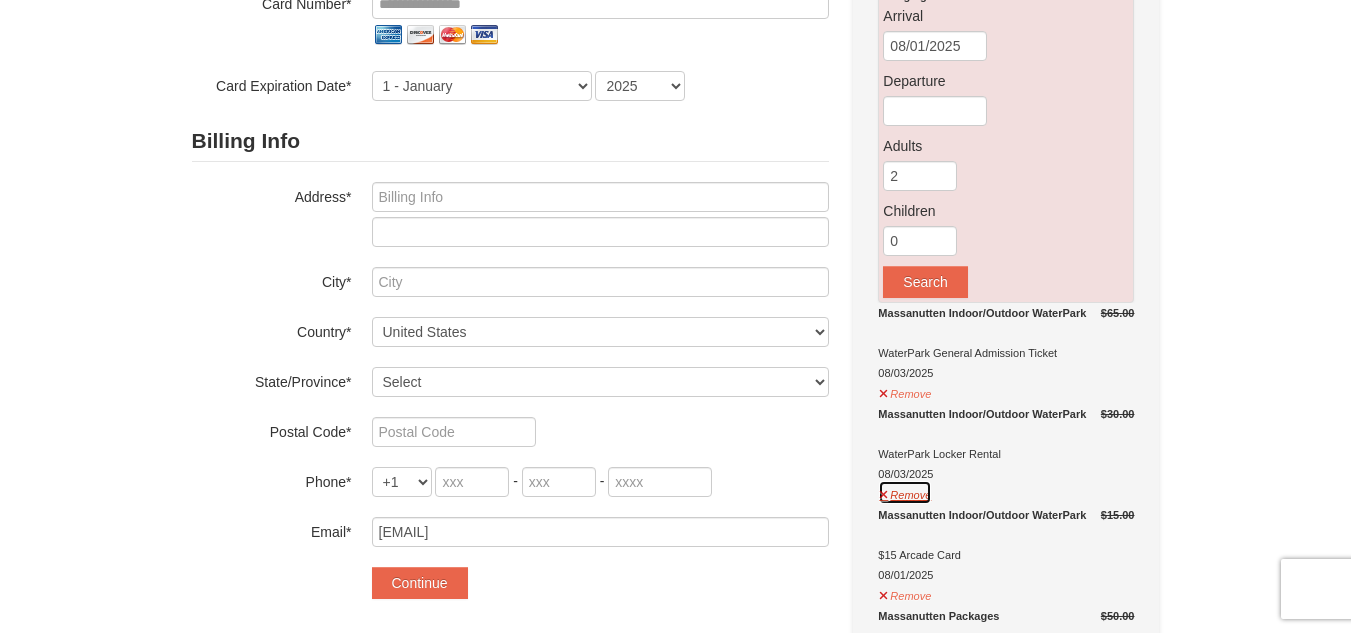 click on "Remove" at bounding box center (905, 492) 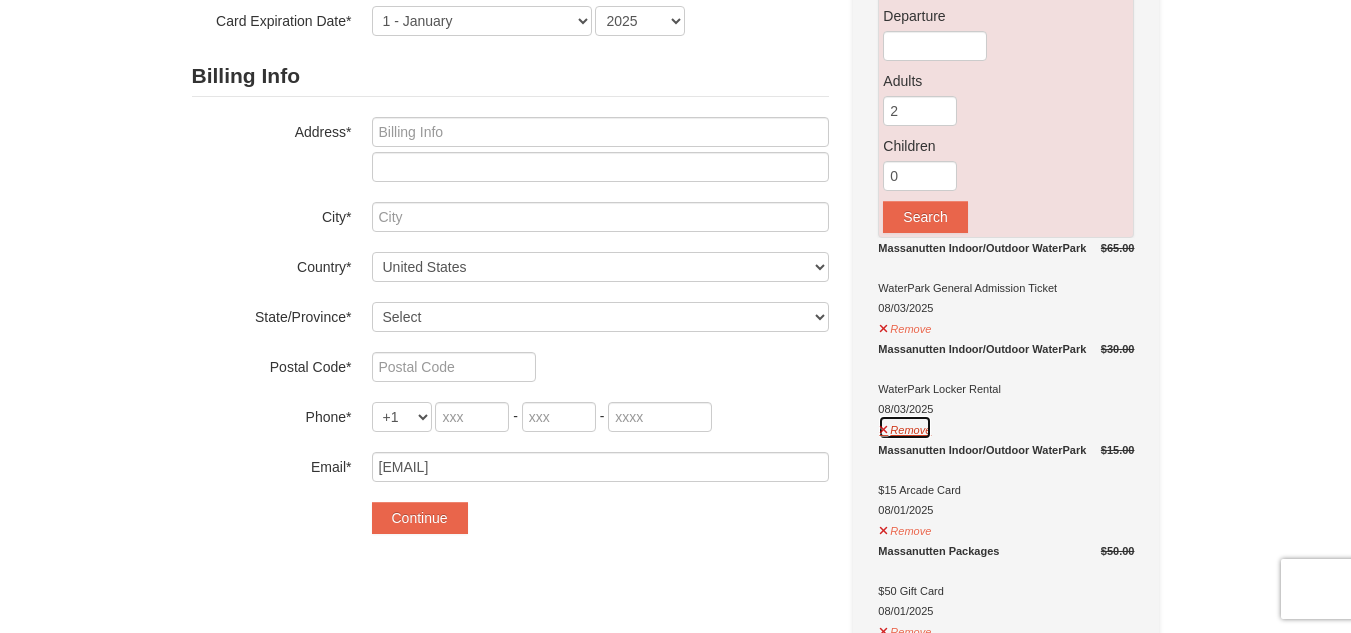 scroll, scrollTop: 400, scrollLeft: 0, axis: vertical 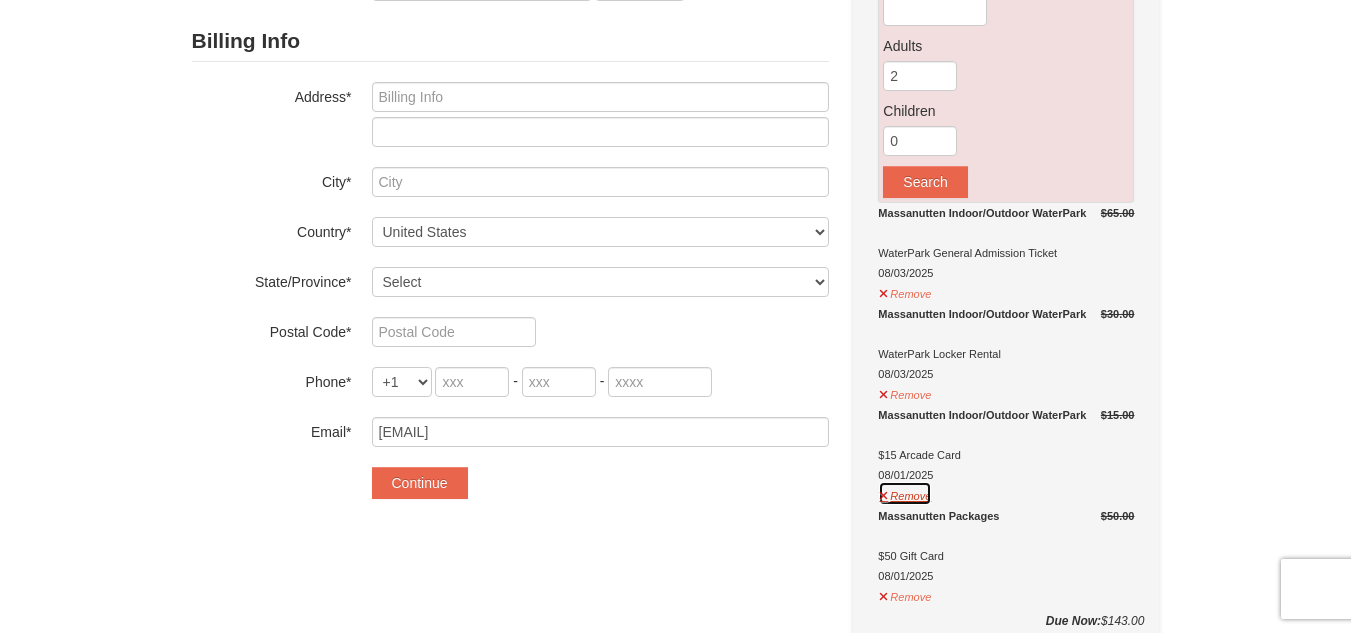 click on "Remove" at bounding box center [905, 493] 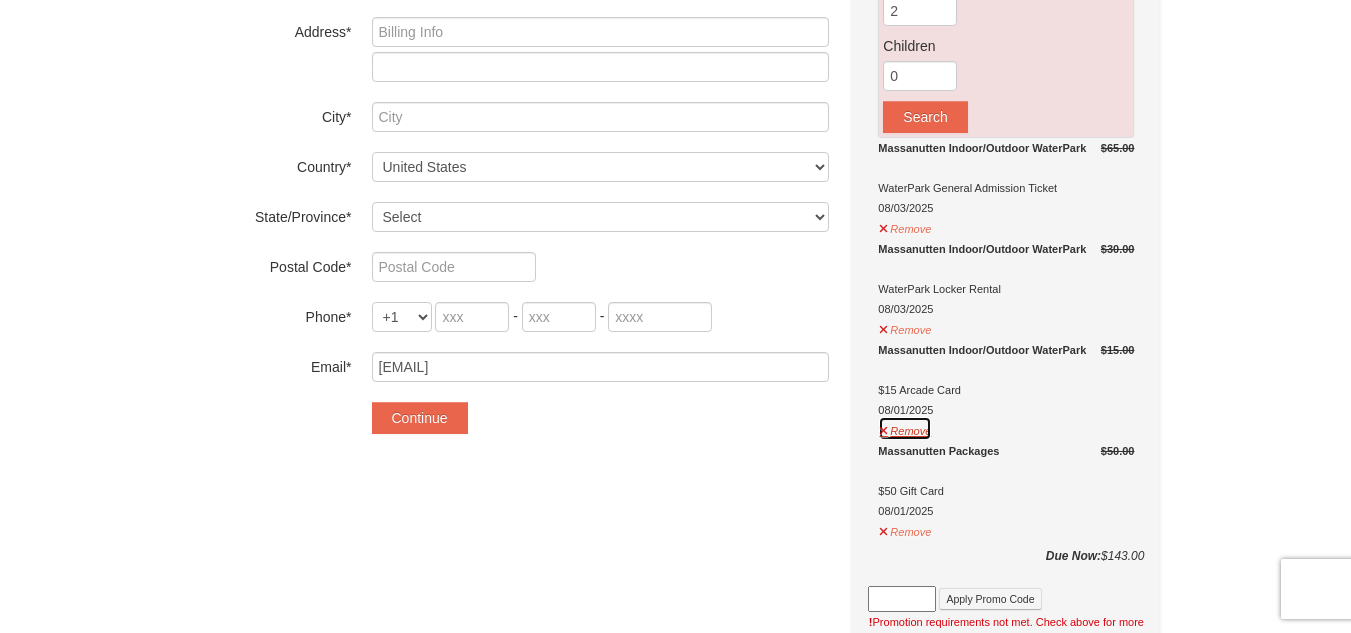 scroll, scrollTop: 500, scrollLeft: 0, axis: vertical 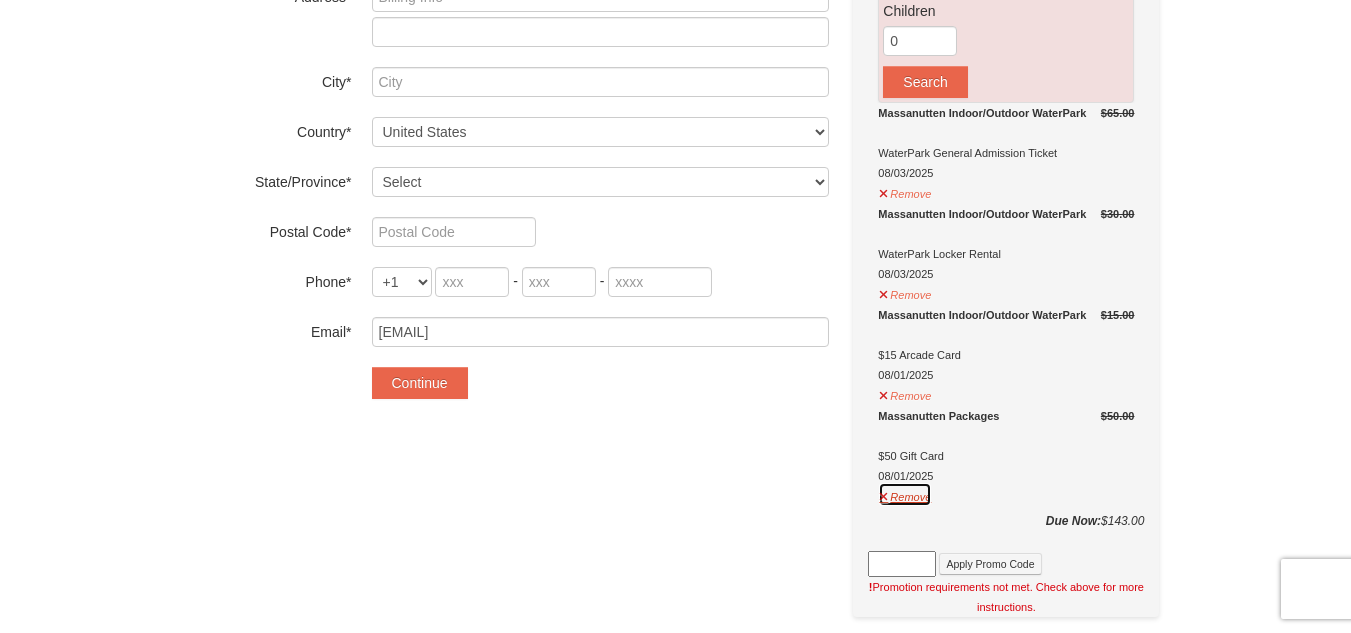 click on "Remove" at bounding box center [905, 494] 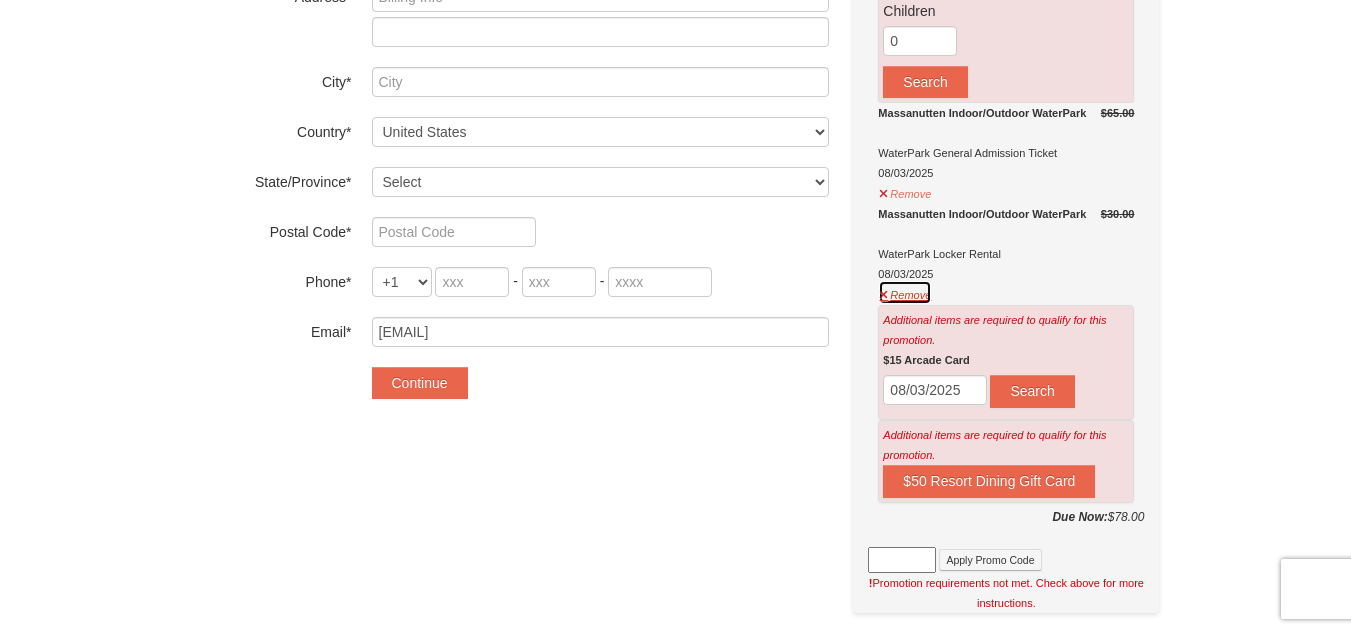 click on "Remove" at bounding box center (905, 292) 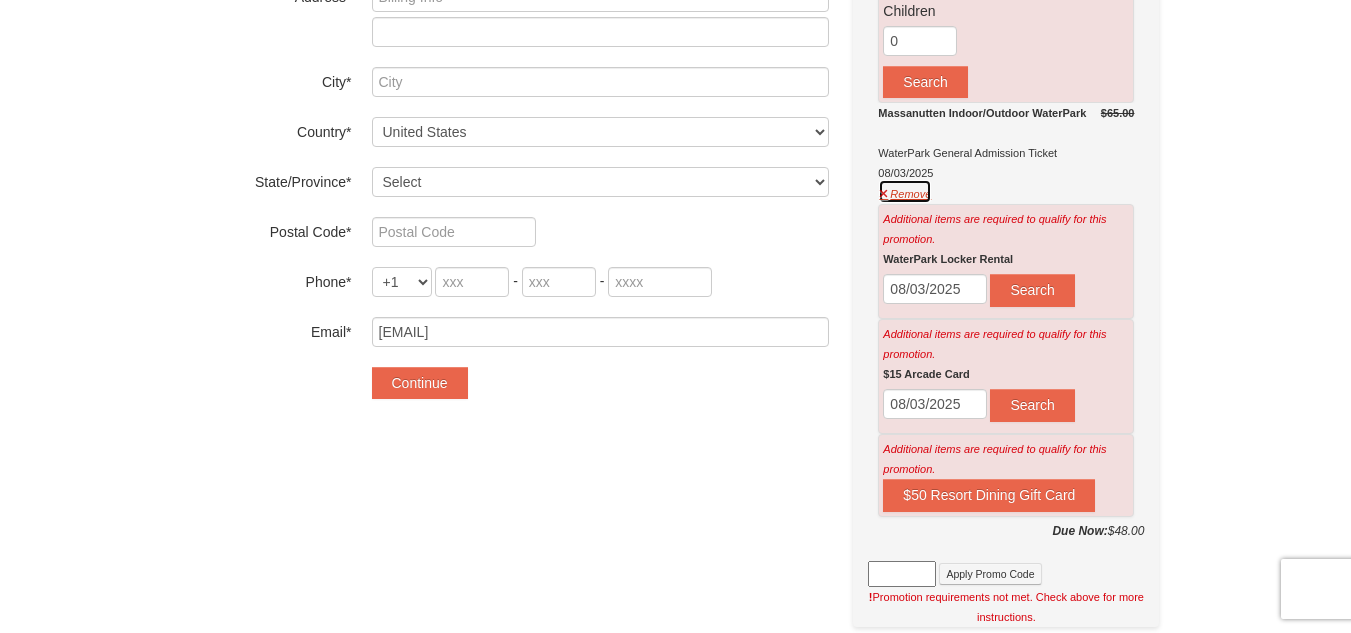 click on "Remove" at bounding box center [905, 191] 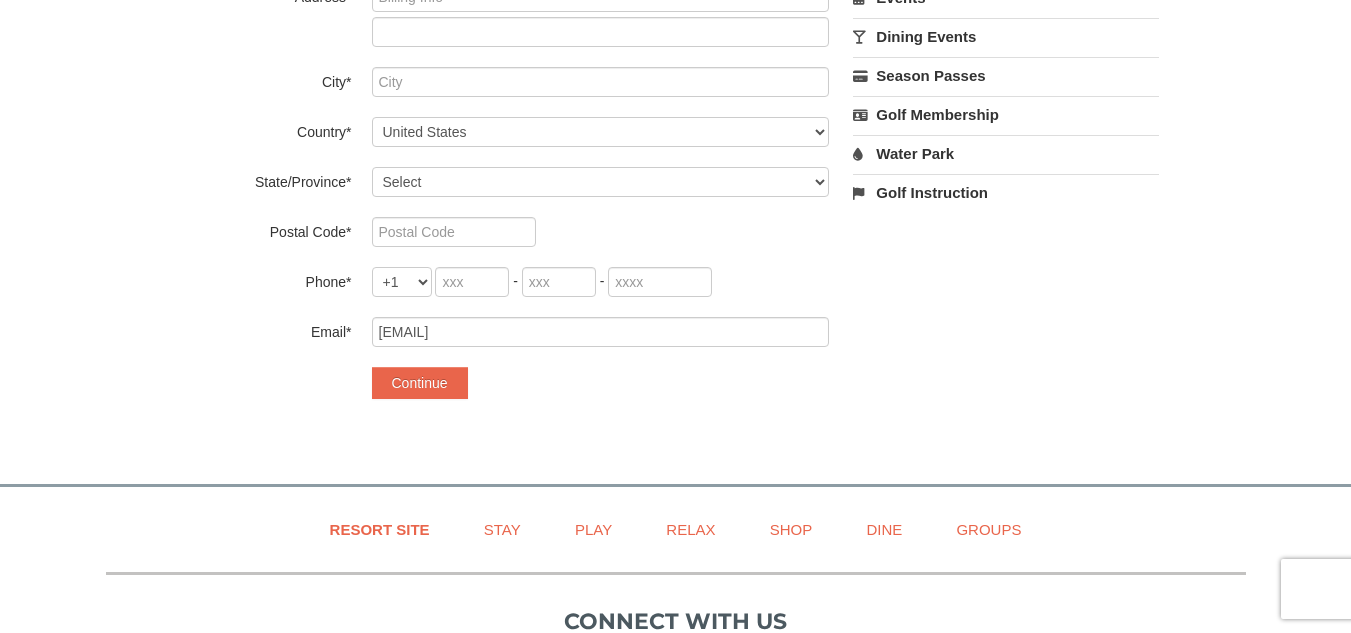 scroll, scrollTop: 0, scrollLeft: 0, axis: both 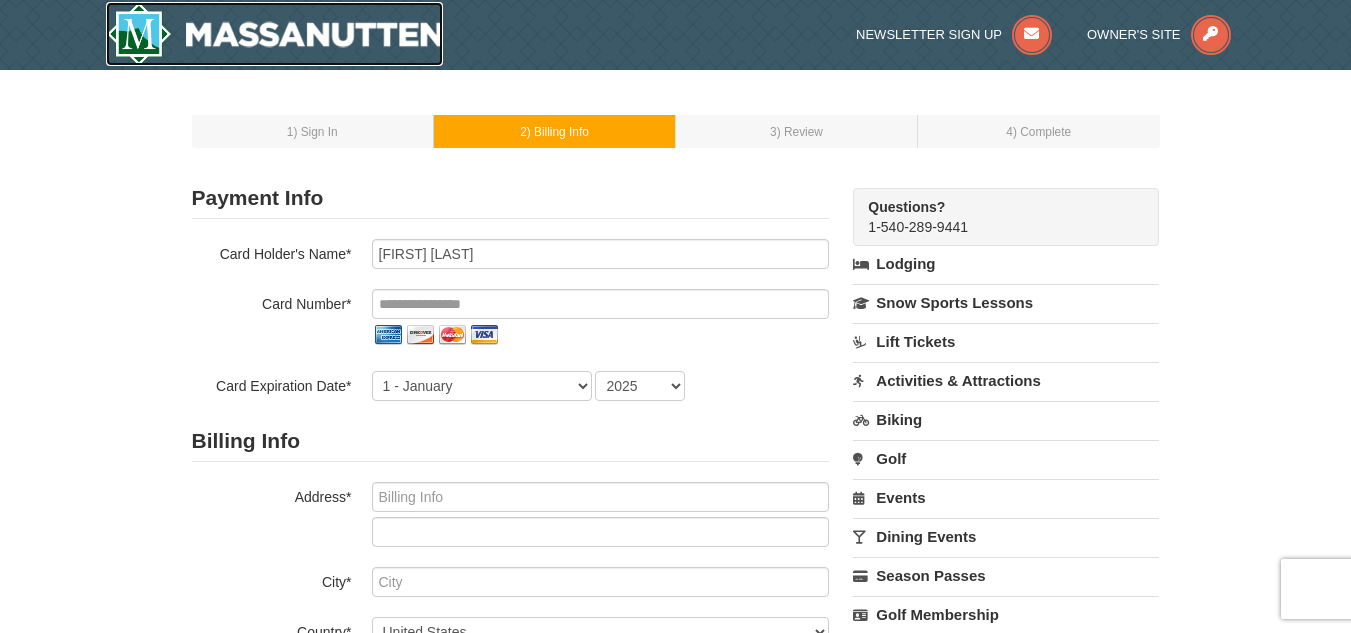 click at bounding box center [275, 34] 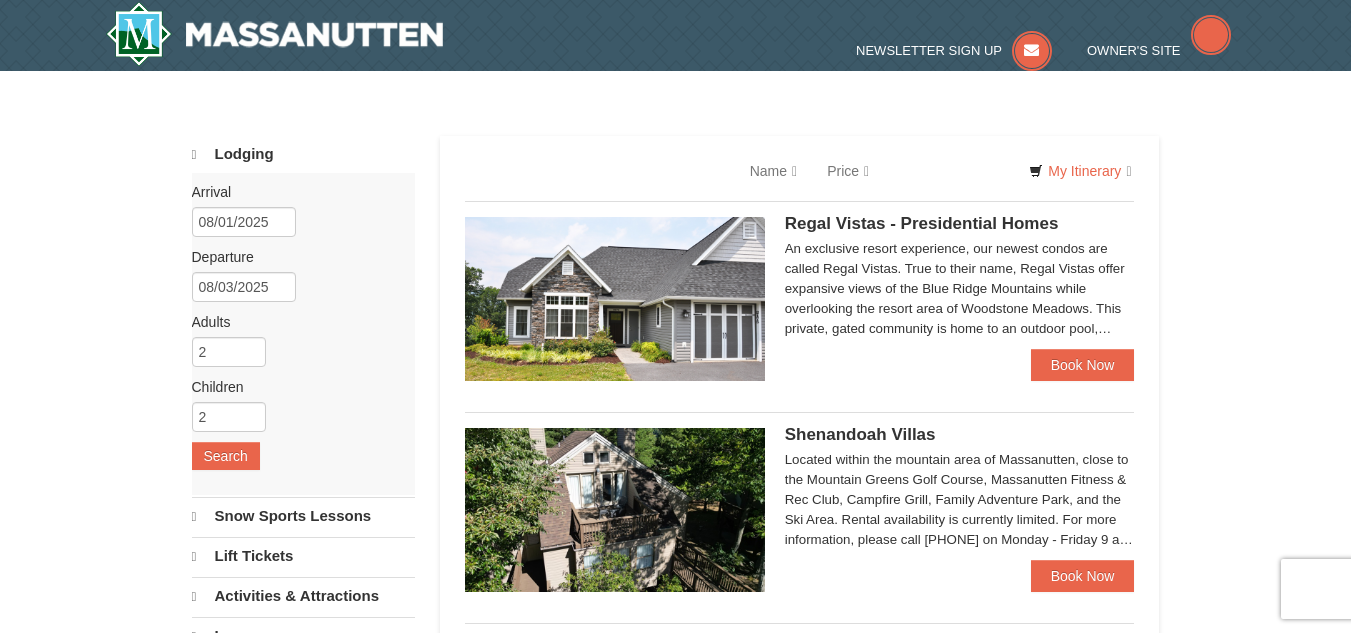 scroll, scrollTop: 0, scrollLeft: 0, axis: both 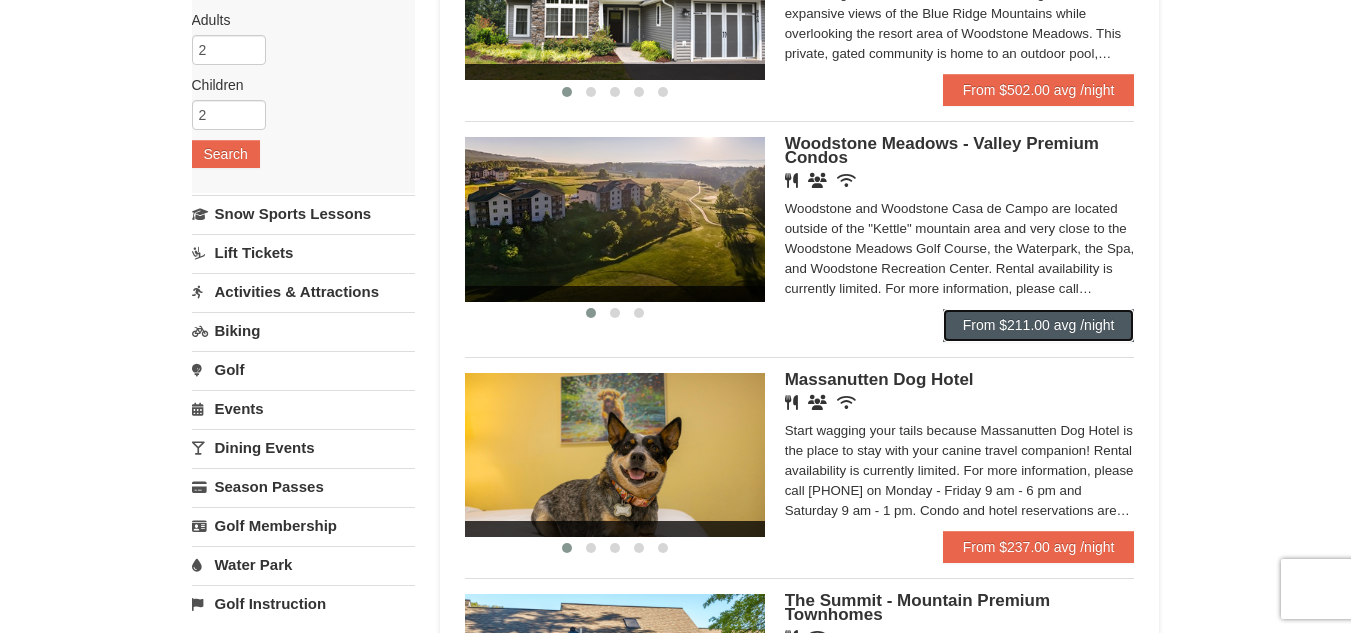 click on "From $211.00 avg /night" at bounding box center [1039, 325] 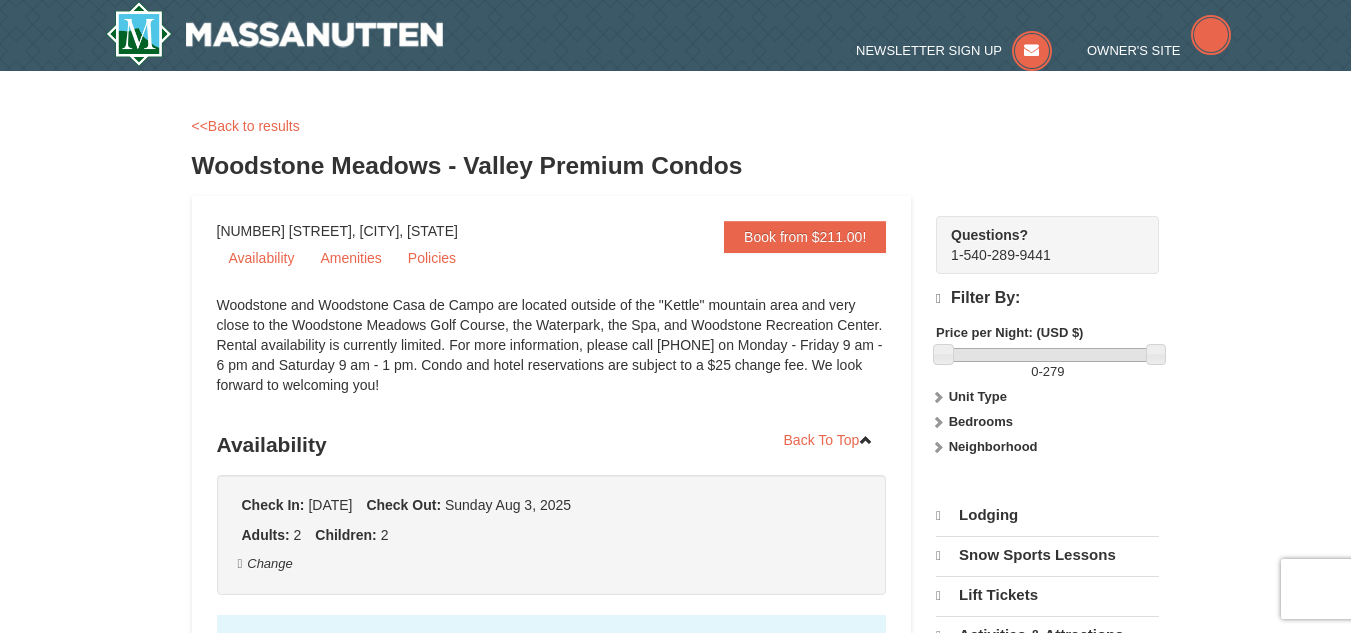 scroll, scrollTop: 99, scrollLeft: 0, axis: vertical 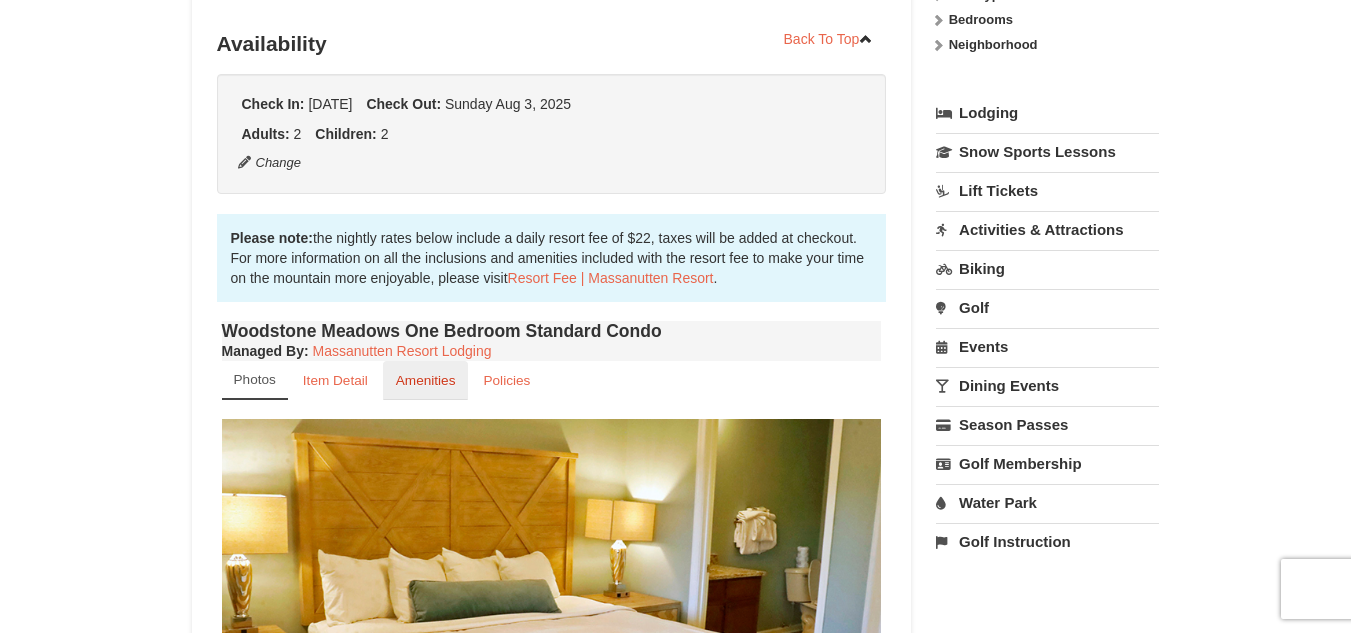 click on "Amenities" at bounding box center [426, 380] 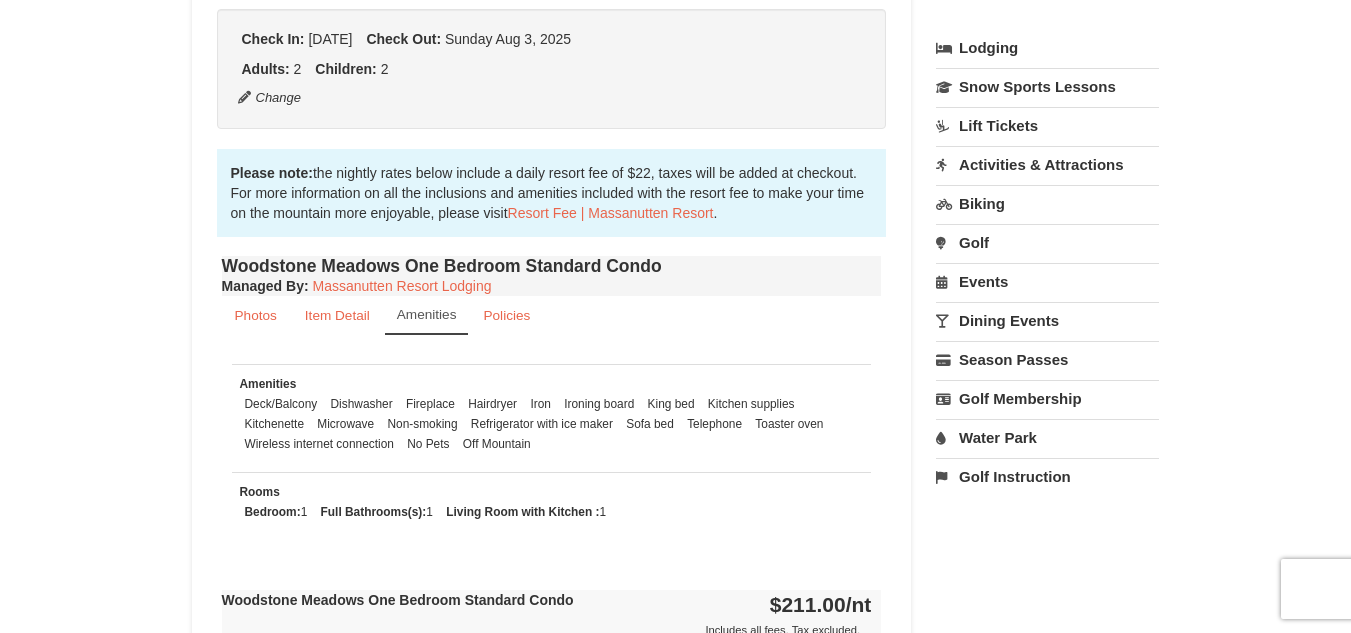 scroll, scrollTop: 500, scrollLeft: 0, axis: vertical 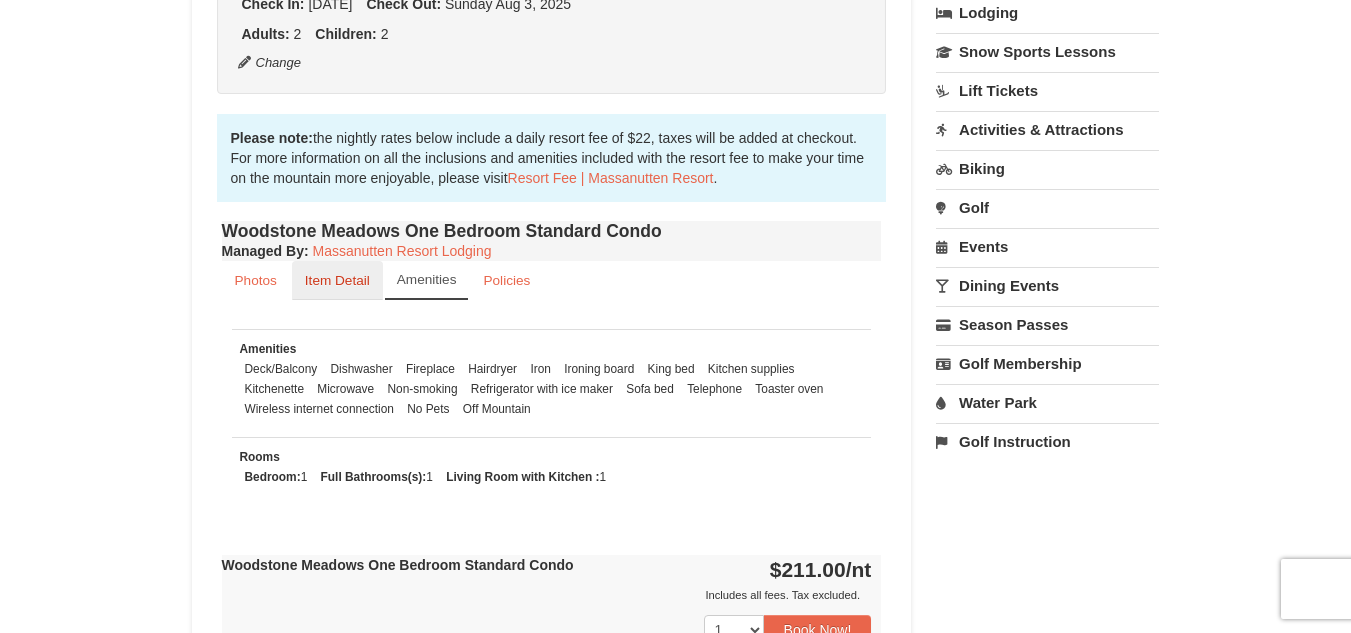 click on "Item Detail" at bounding box center [337, 280] 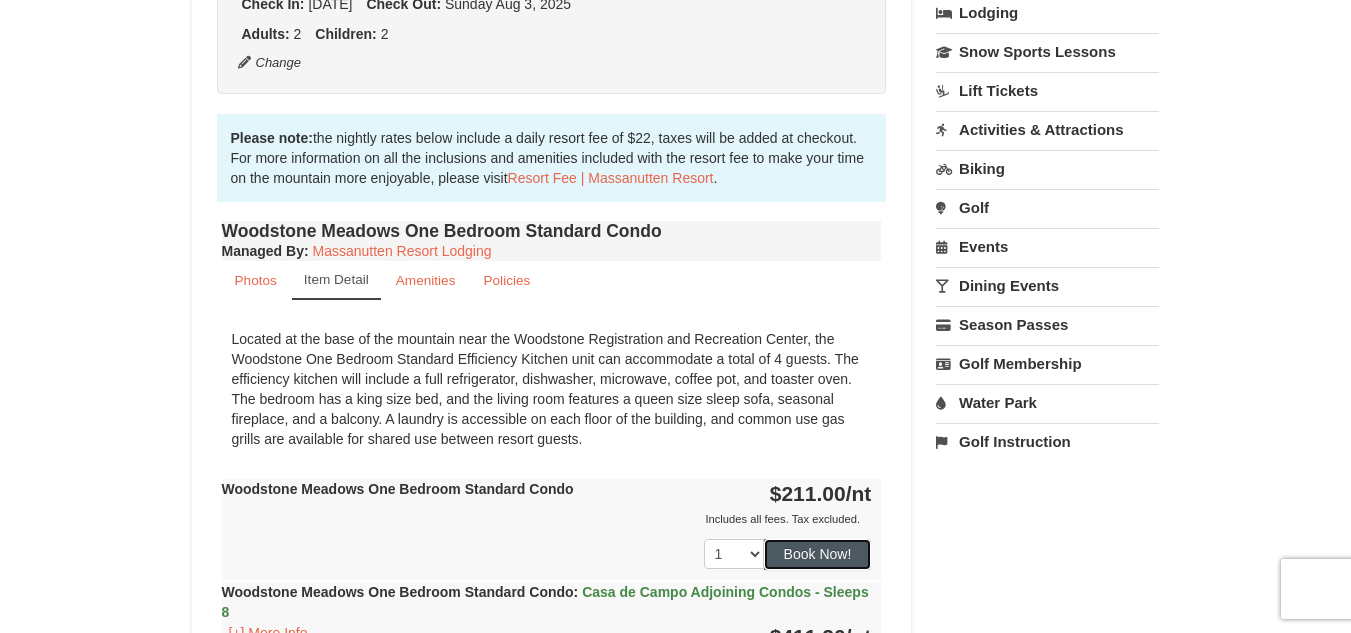 click on "Book Now!" at bounding box center [818, 554] 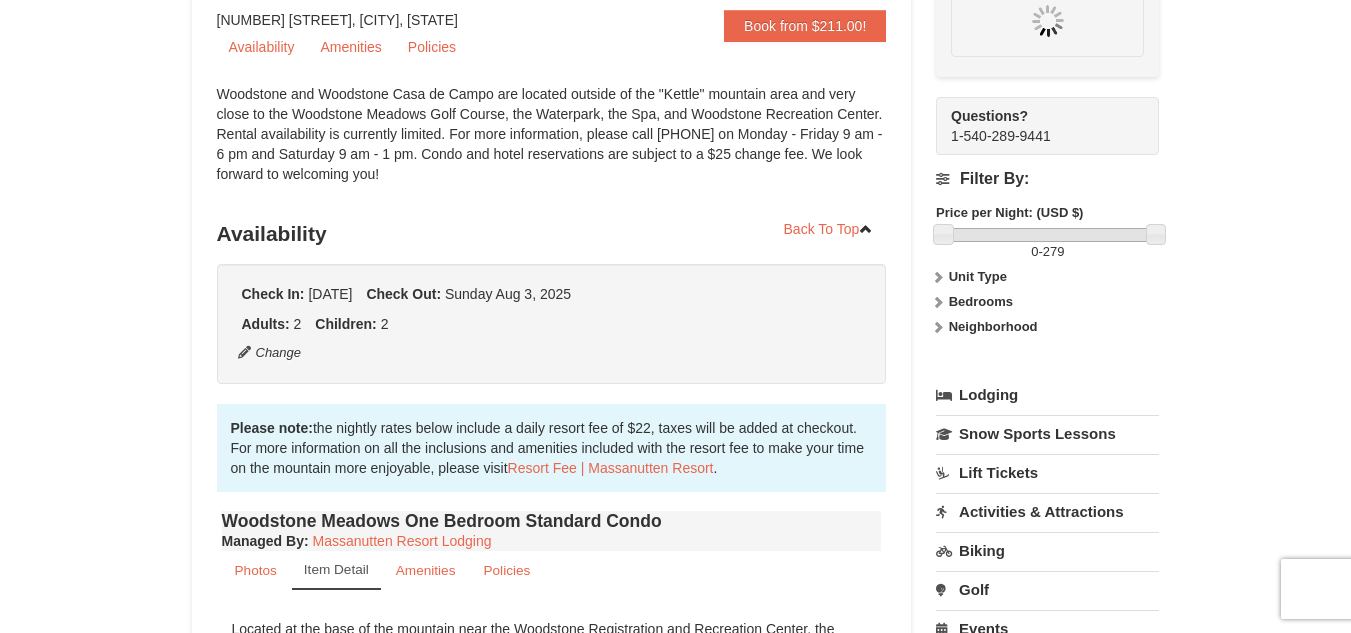 scroll, scrollTop: 195, scrollLeft: 0, axis: vertical 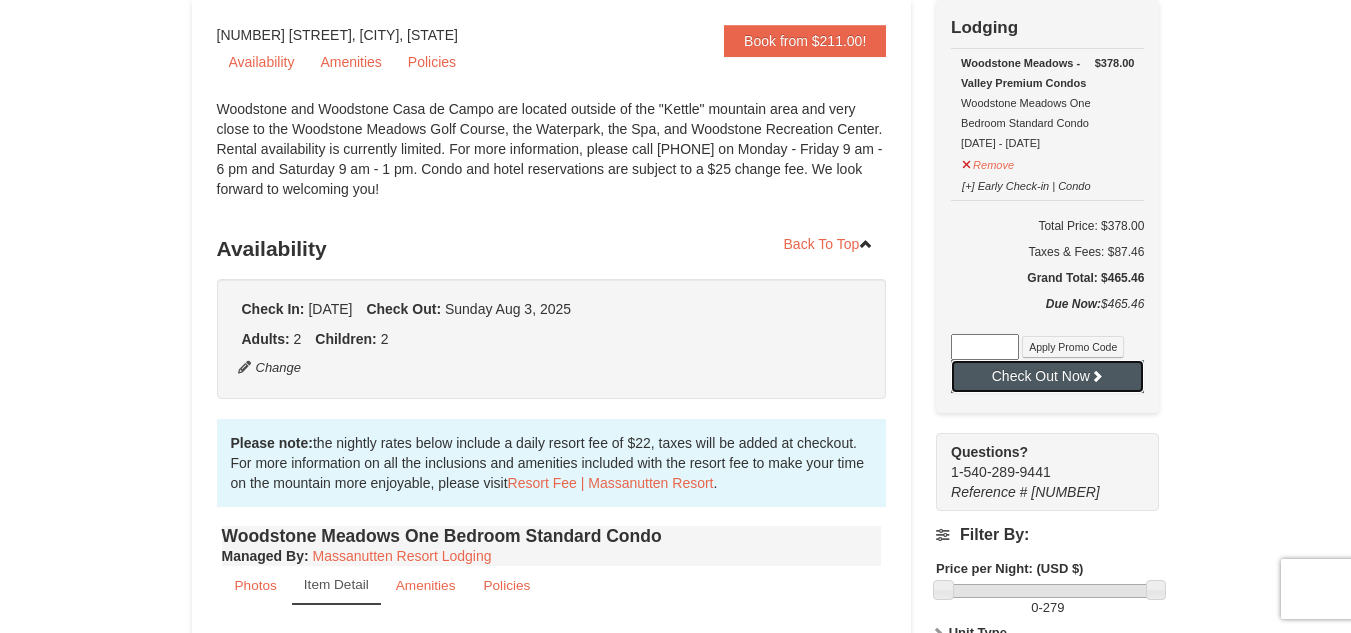 click on "Check Out Now" at bounding box center (1047, 376) 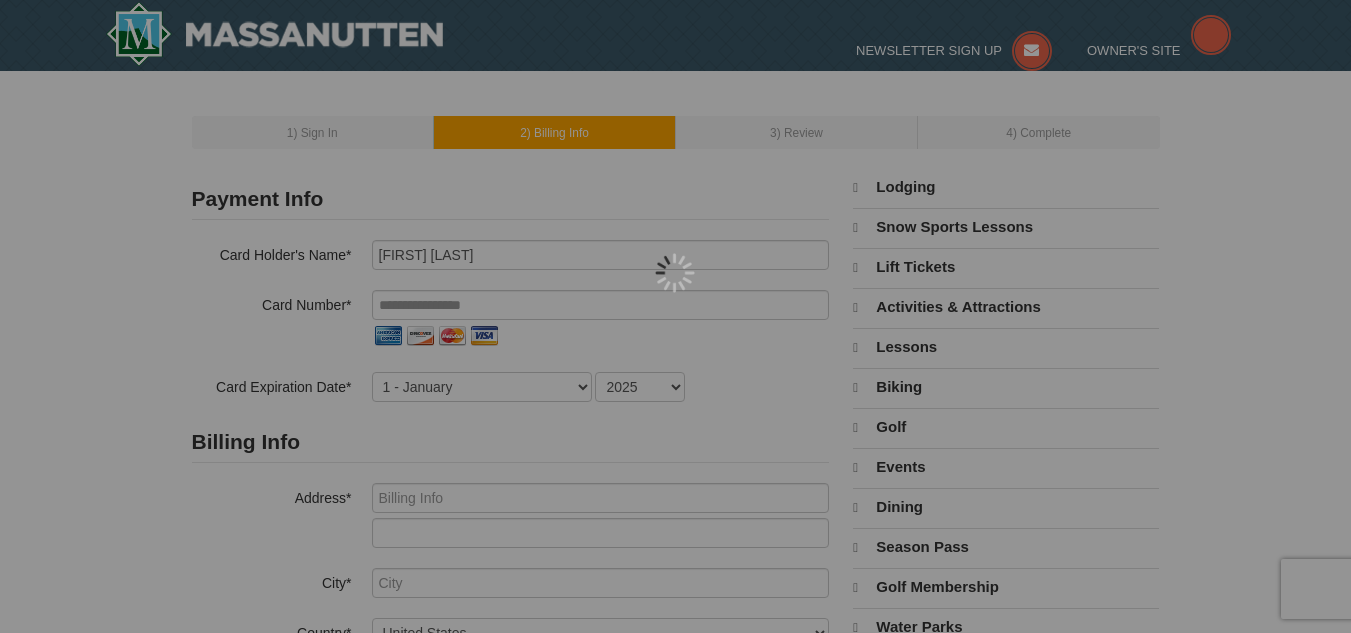 scroll, scrollTop: 0, scrollLeft: 0, axis: both 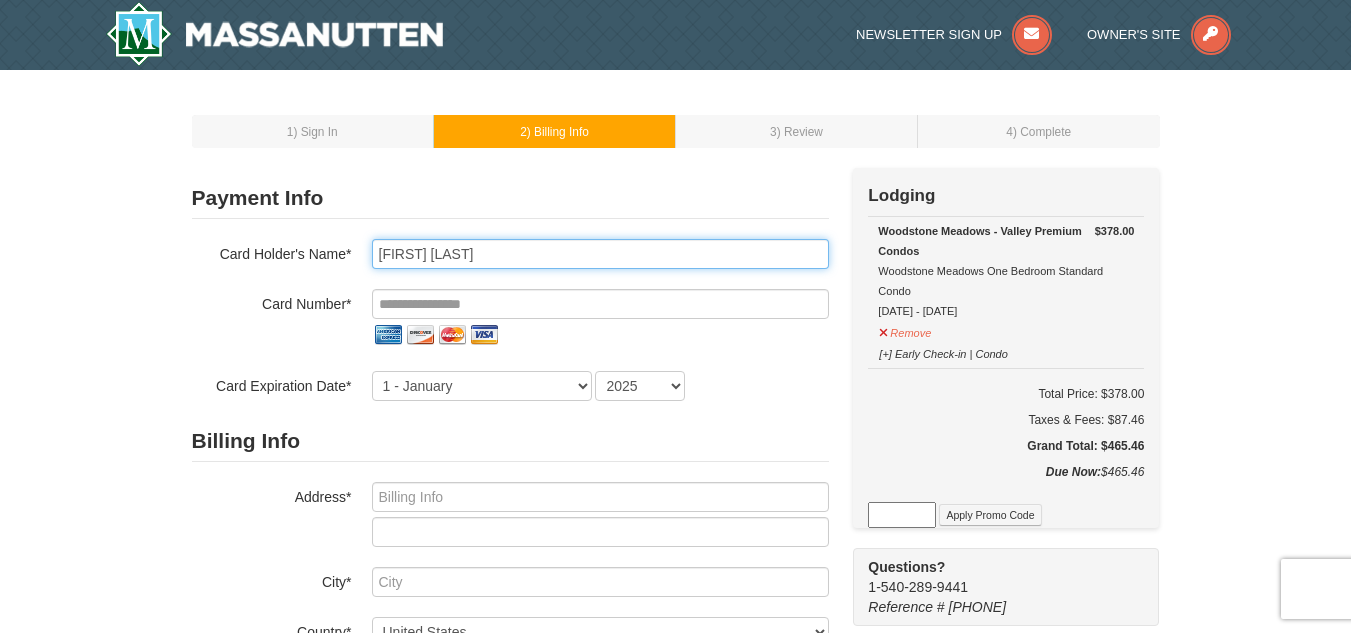 drag, startPoint x: 487, startPoint y: 259, endPoint x: 220, endPoint y: 284, distance: 268.16785 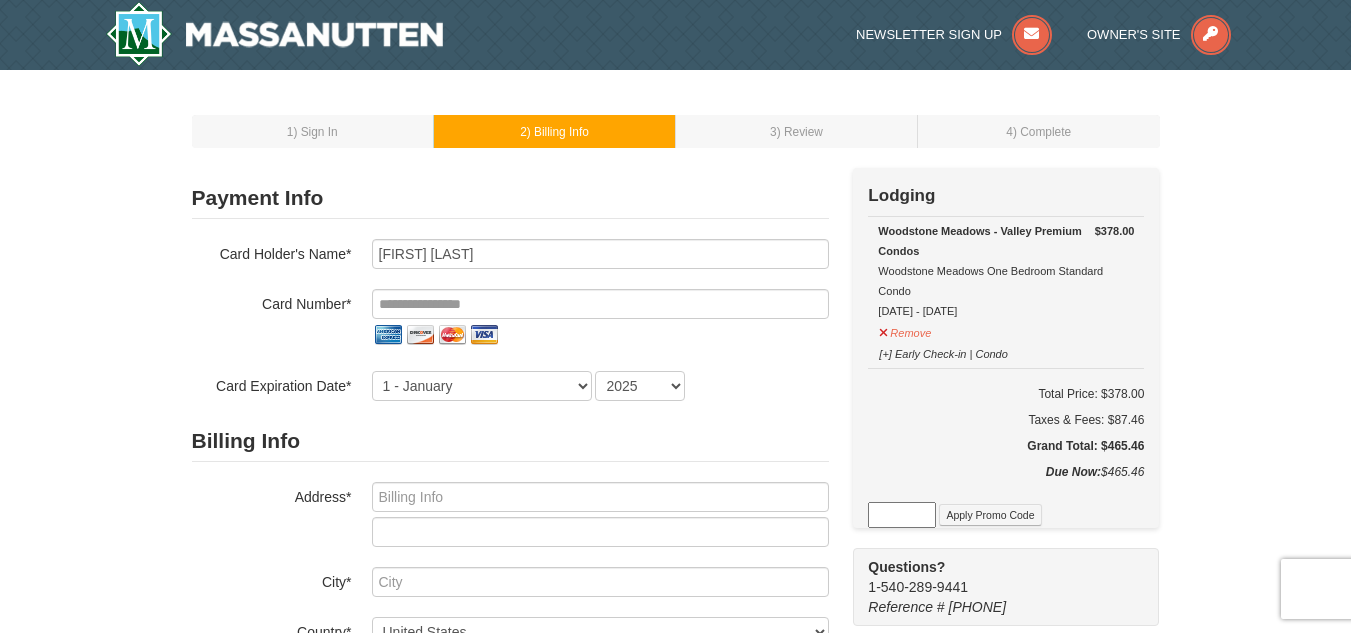 click on "Card Holder's Name*
William A Brown
Card Number*
Card Expiration Date*
1 - January 2 - February 3 - March 4 - April 5 - May 6 - June 7 - July 8 - August 9 - September 10 - October 11 - November 12 - December
2025 2026 2027 2028 2029 2030 2031 2032 2033 2034" at bounding box center (510, 320) 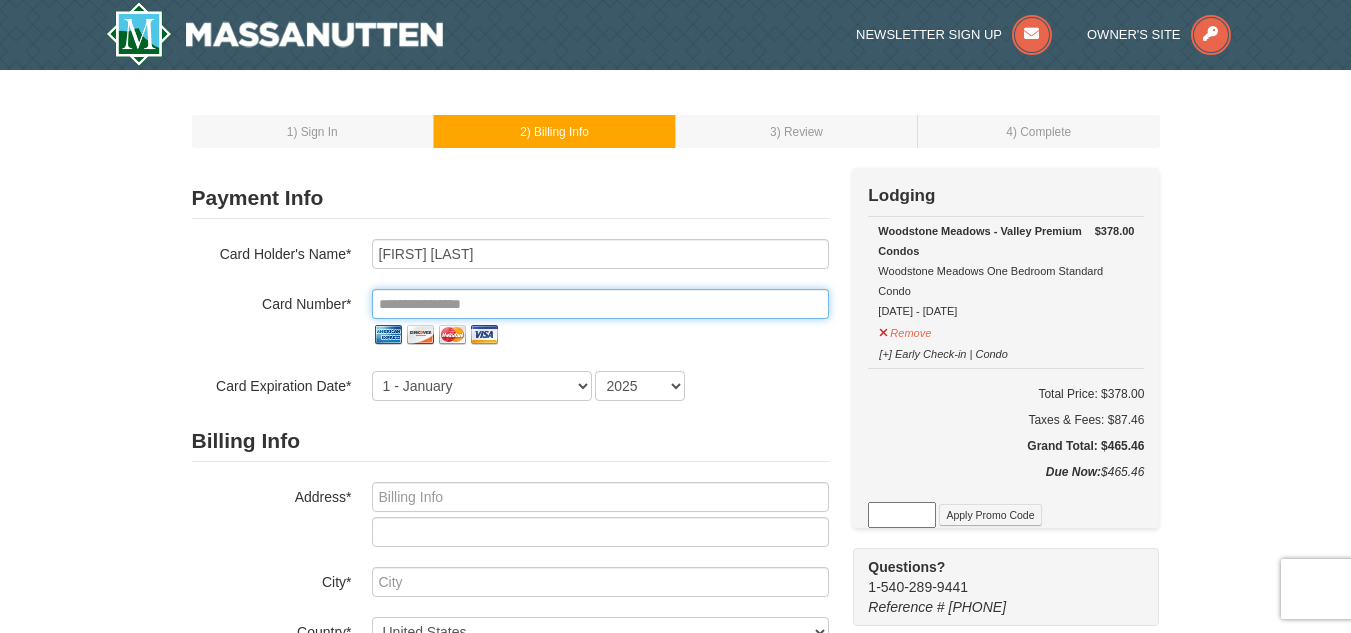 click at bounding box center [600, 304] 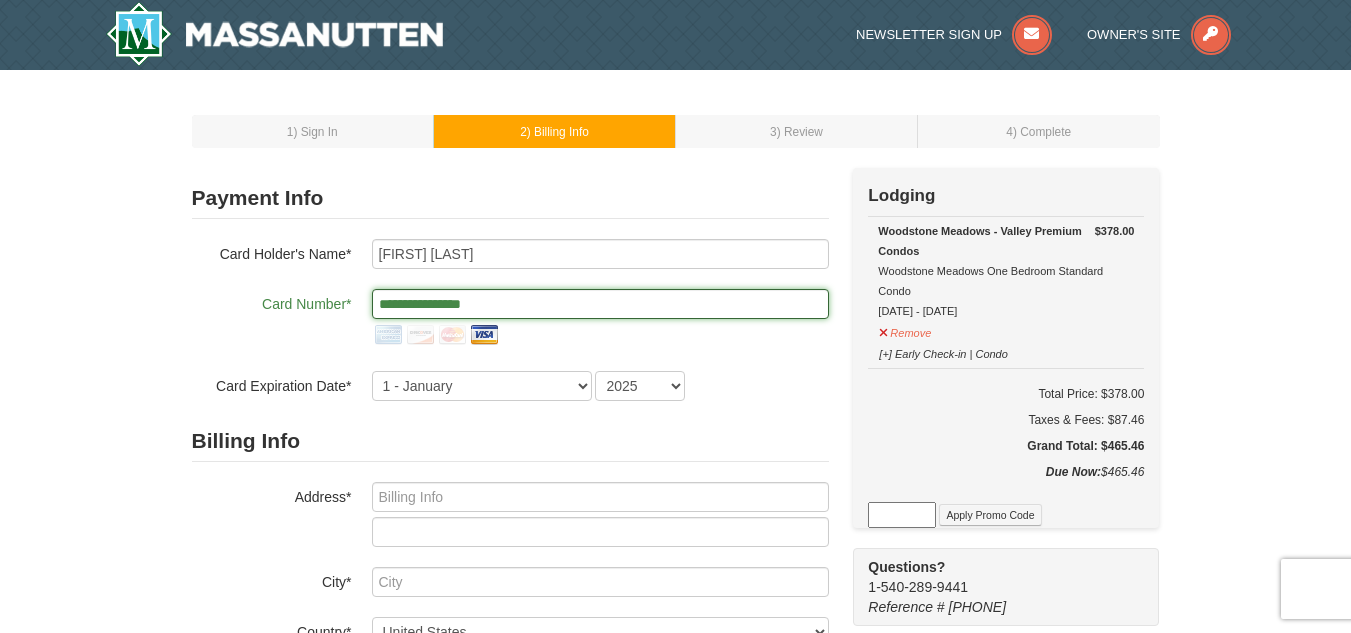 type on "**********" 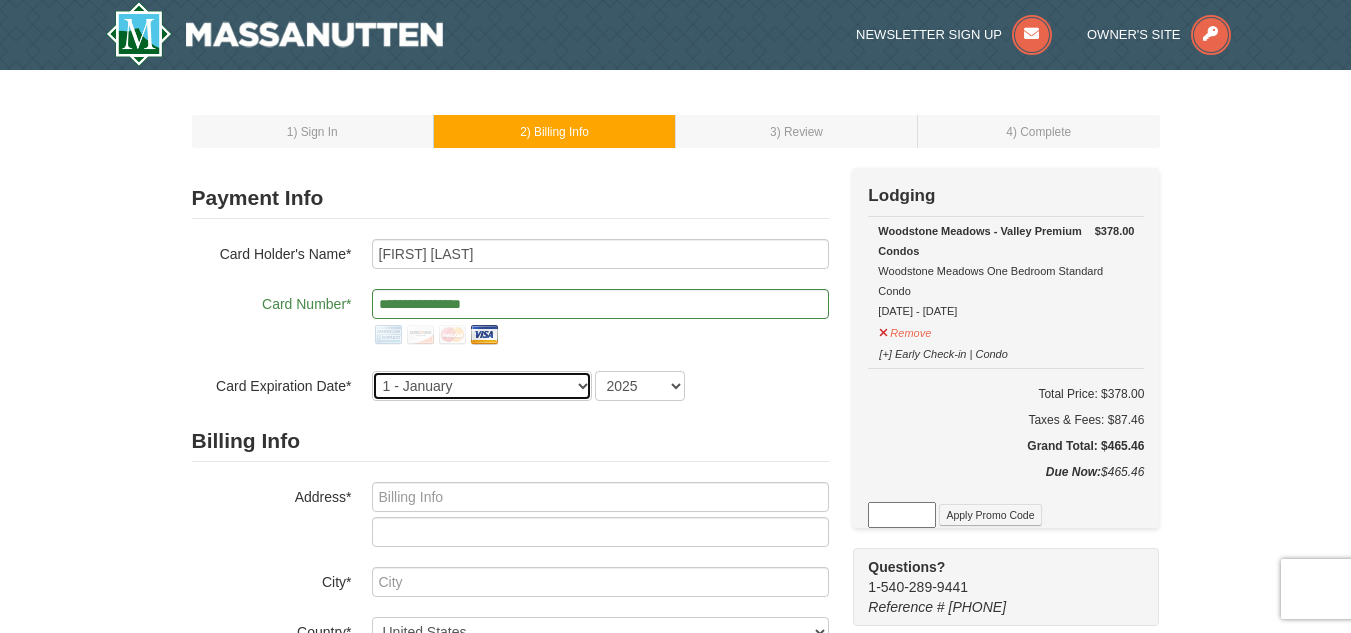click on "1 - January 2 - February 3 - March 4 - April 5 - May 6 - June 7 - July 8 - August 9 - September 10 - October 11 - November 12 - December" at bounding box center [482, 386] 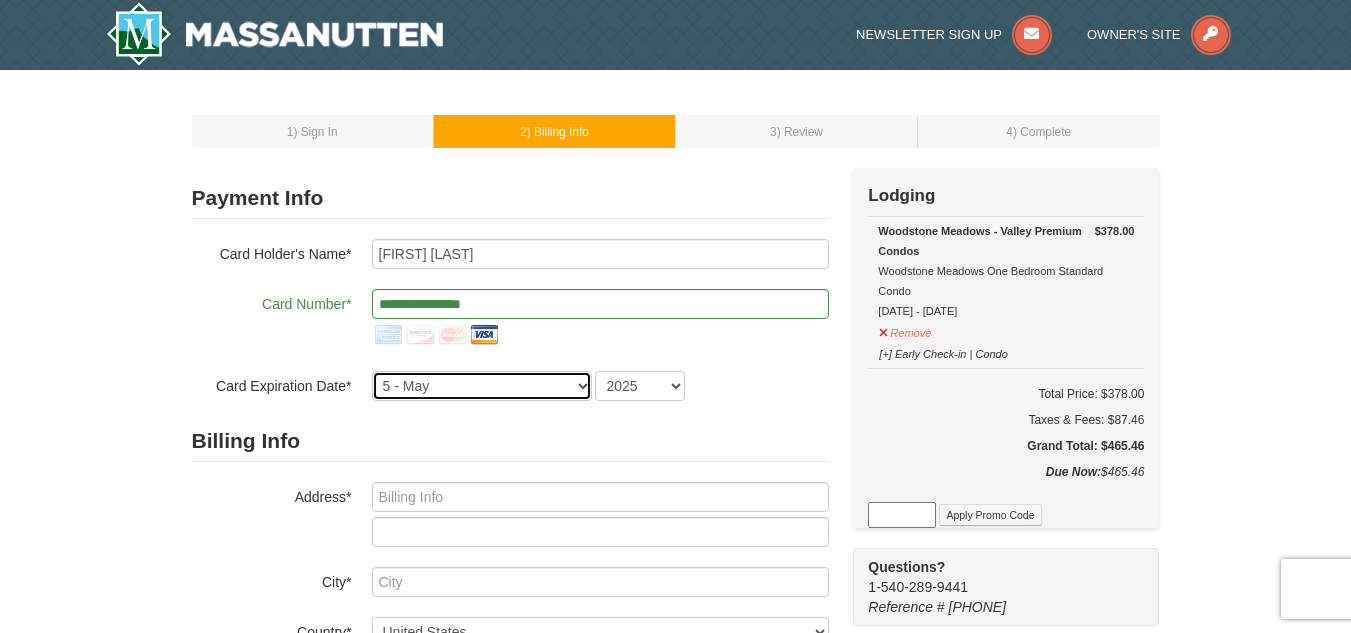 click on "1 - January 2 - February 3 - March 4 - April 5 - May 6 - June 7 - July 8 - August 9 - September 10 - October 11 - November 12 - December" at bounding box center [482, 386] 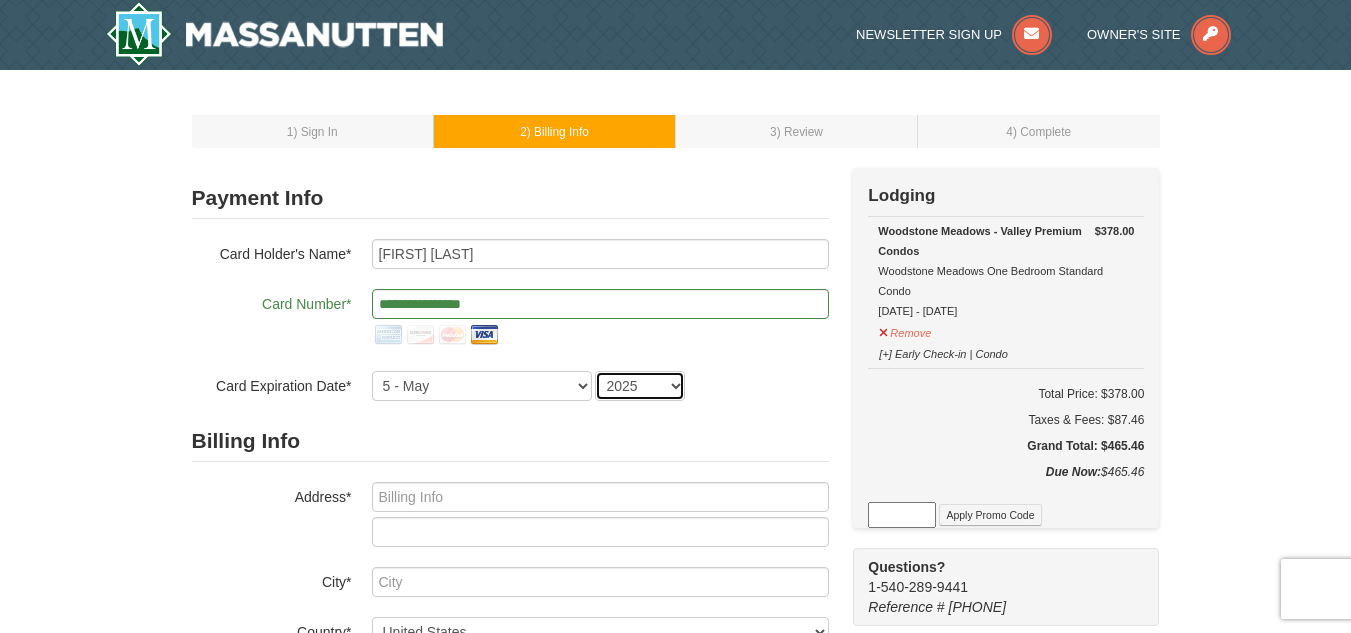 click on "2025 2026 2027 2028 2029 2030 2031 2032 2033 2034" at bounding box center (640, 386) 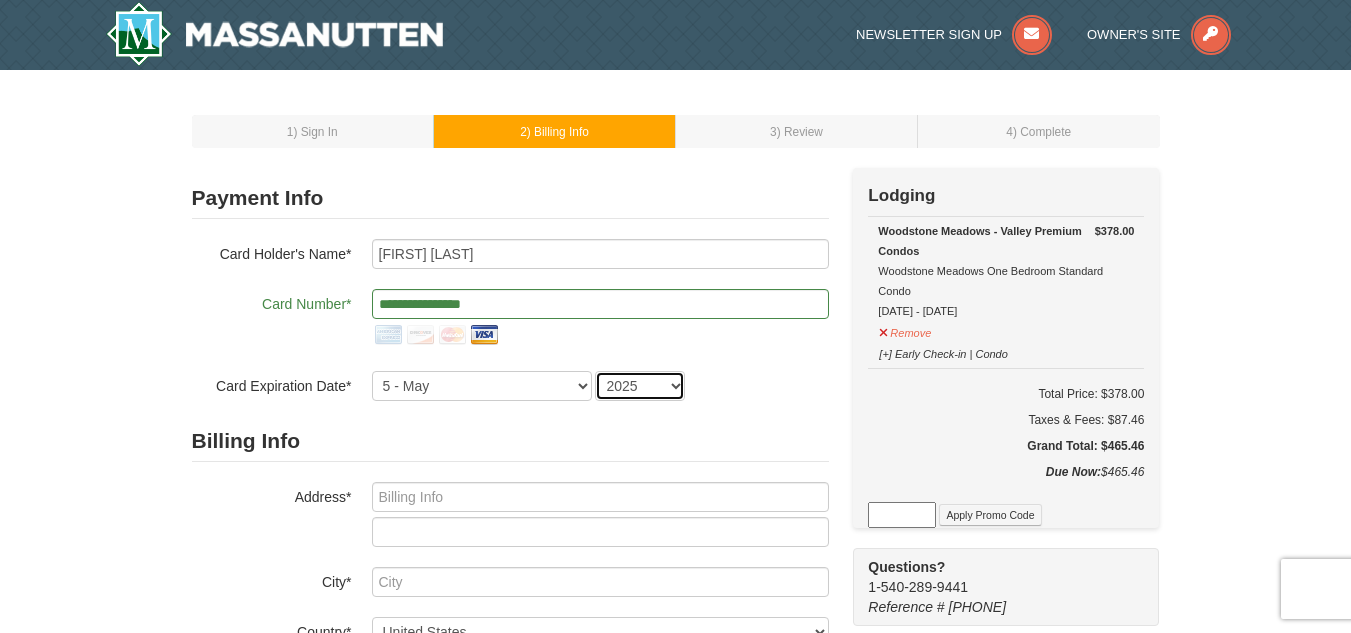 select on "2030" 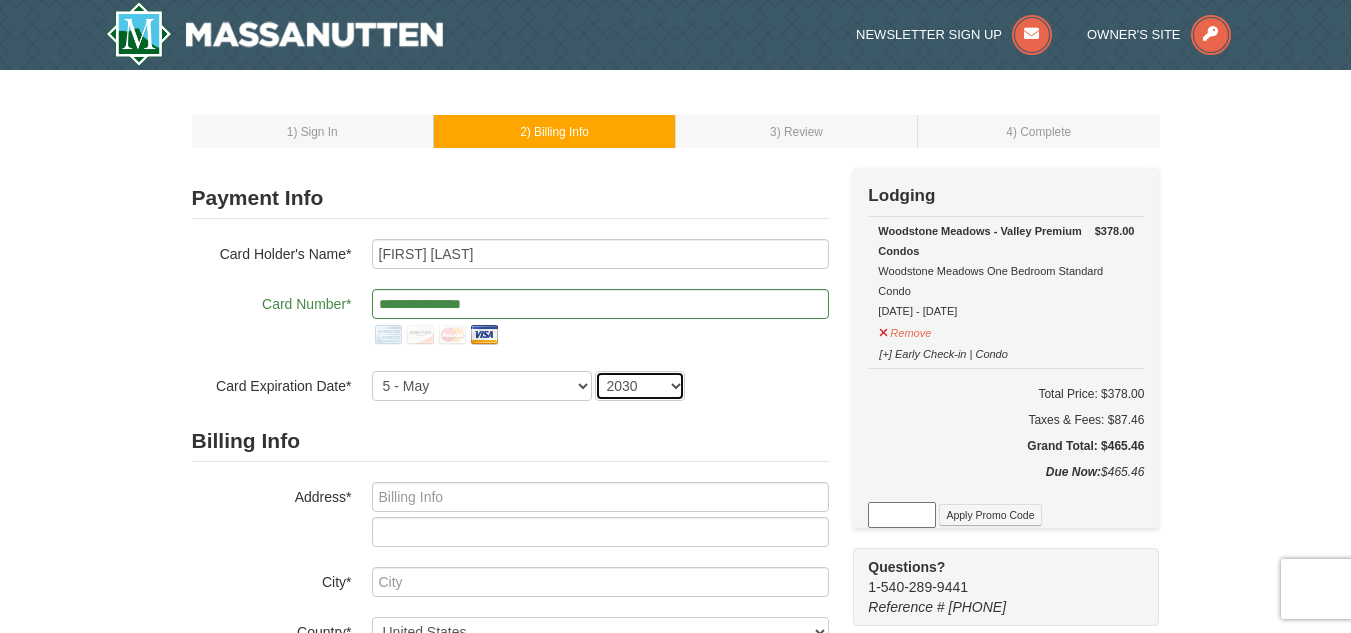 click on "2025 2026 2027 2028 2029 2030 2031 2032 2033 2034" at bounding box center [640, 386] 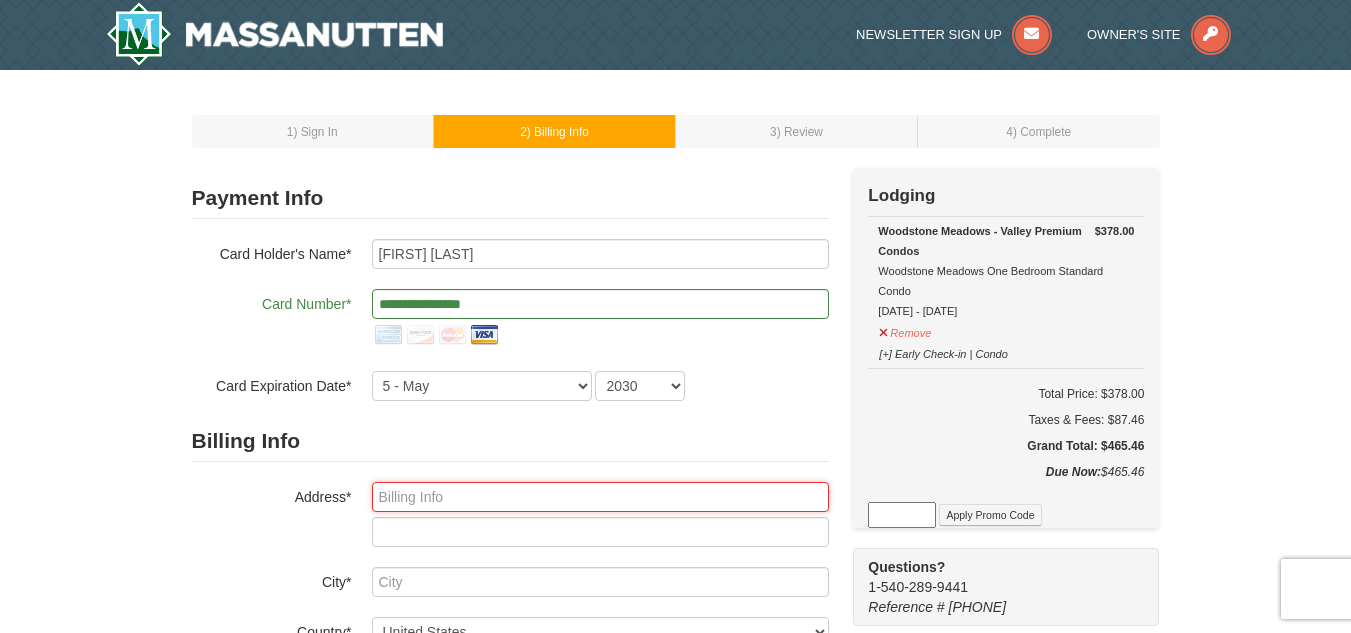 click at bounding box center [600, 497] 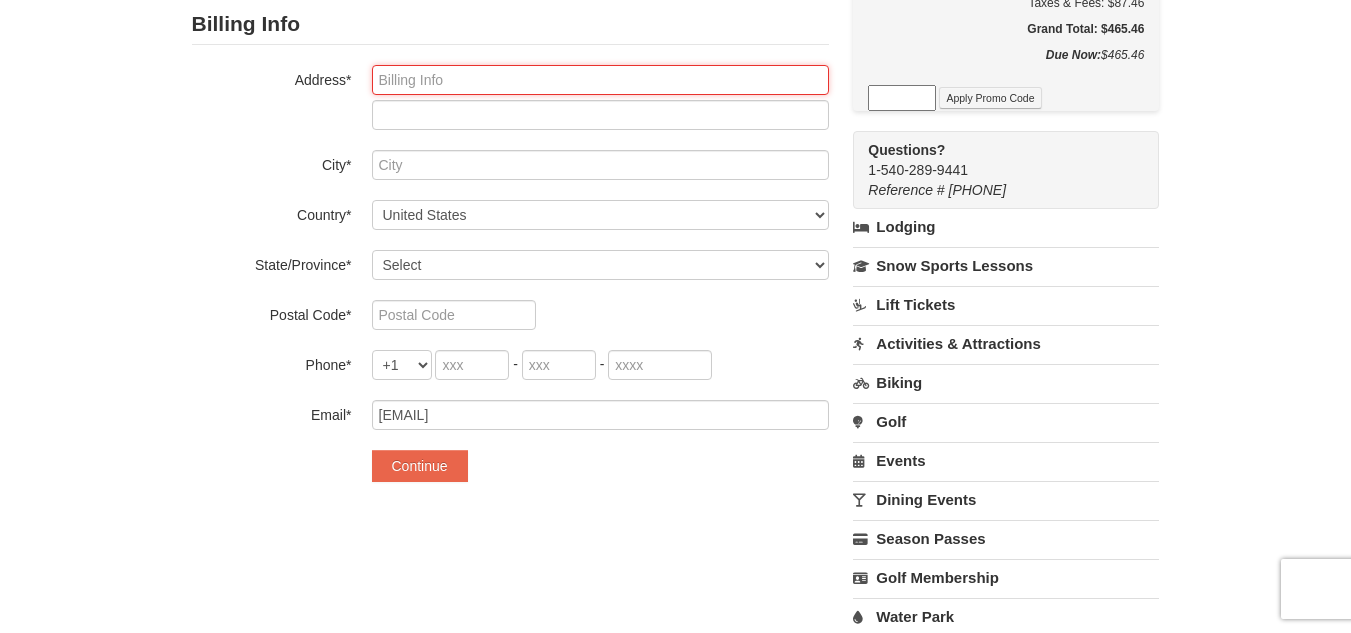 scroll, scrollTop: 600, scrollLeft: 0, axis: vertical 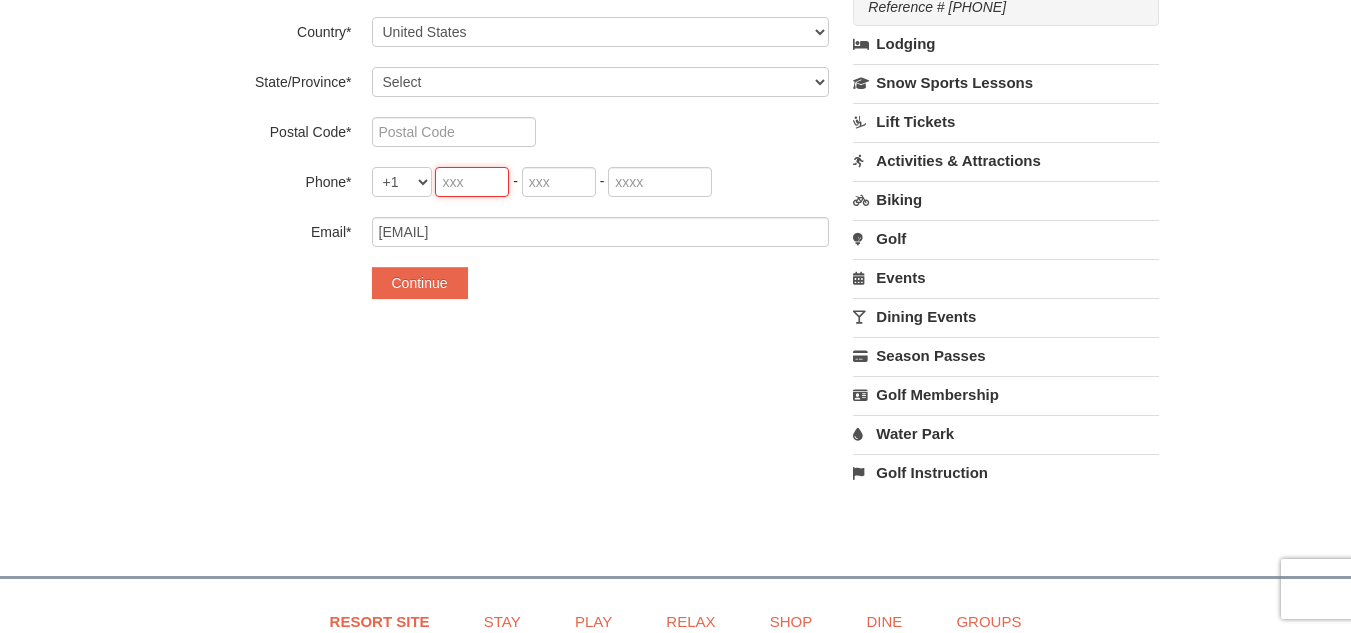 click at bounding box center [472, 182] 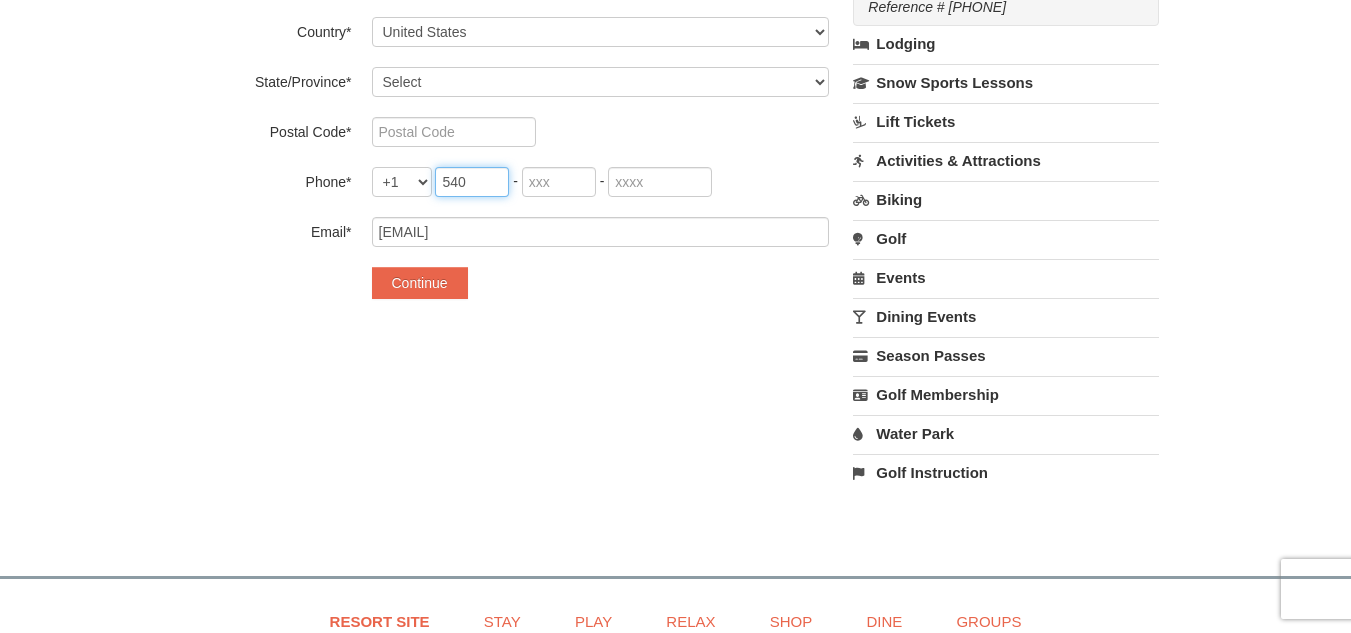 type on "540" 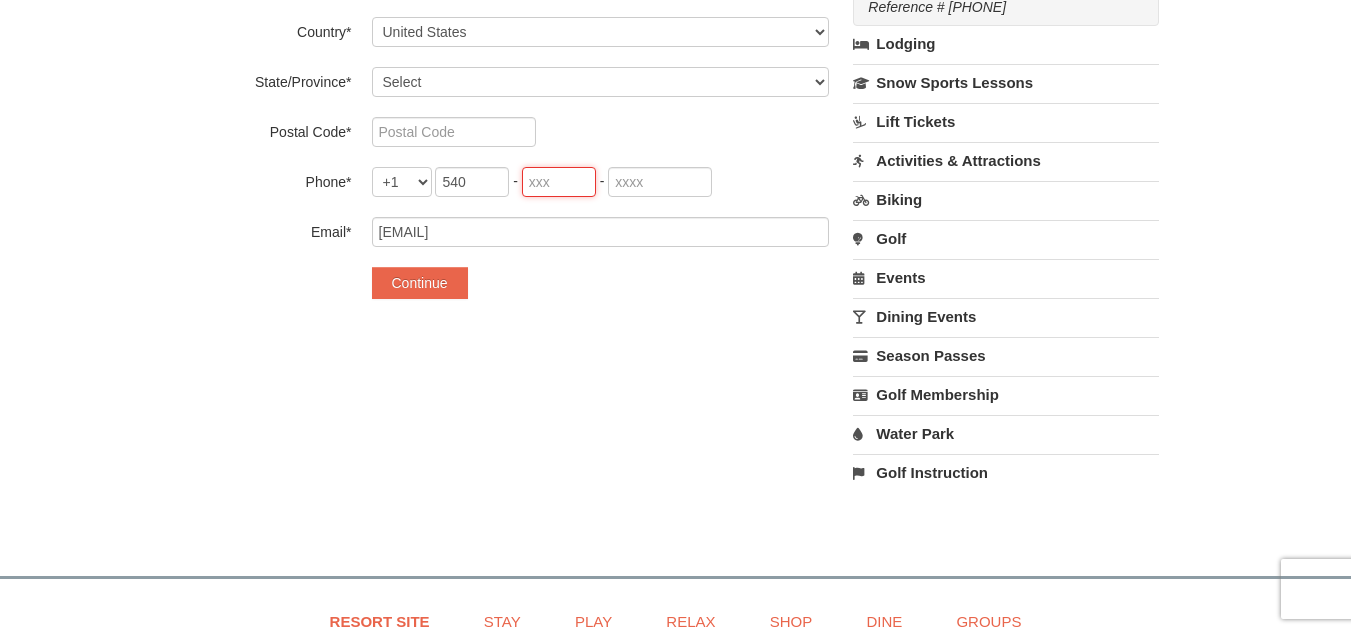 click at bounding box center [559, 182] 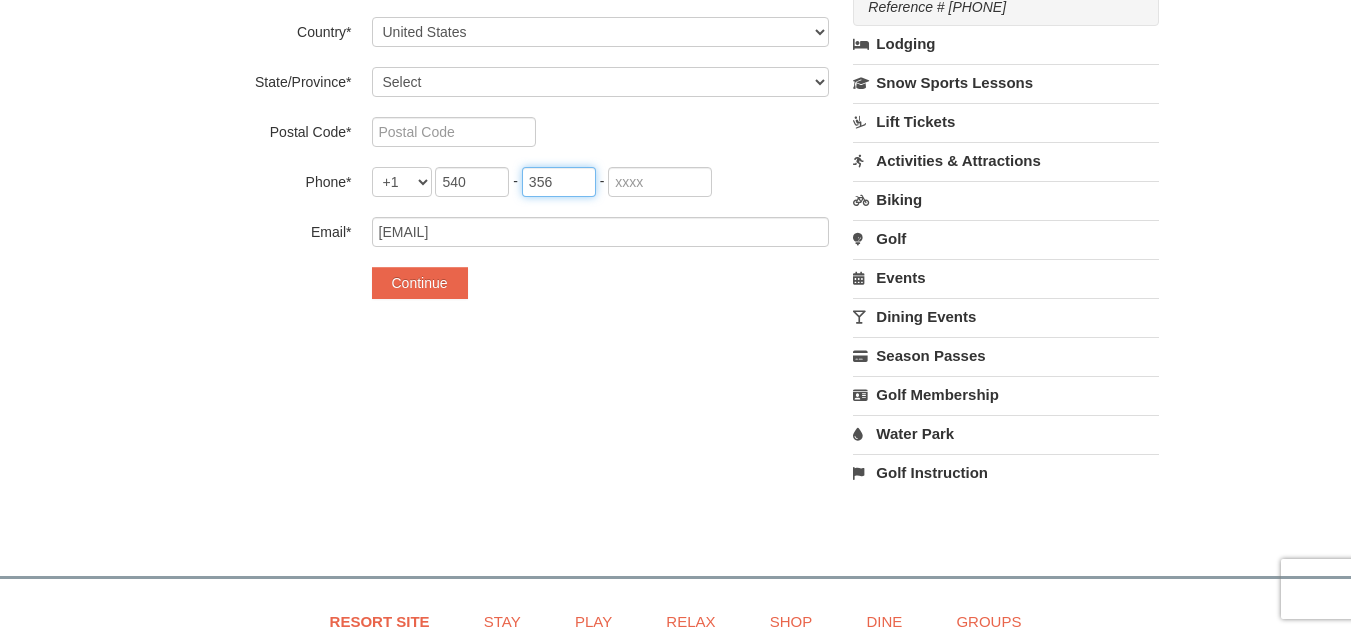 drag, startPoint x: 528, startPoint y: 183, endPoint x: 263, endPoint y: 178, distance: 265.04718 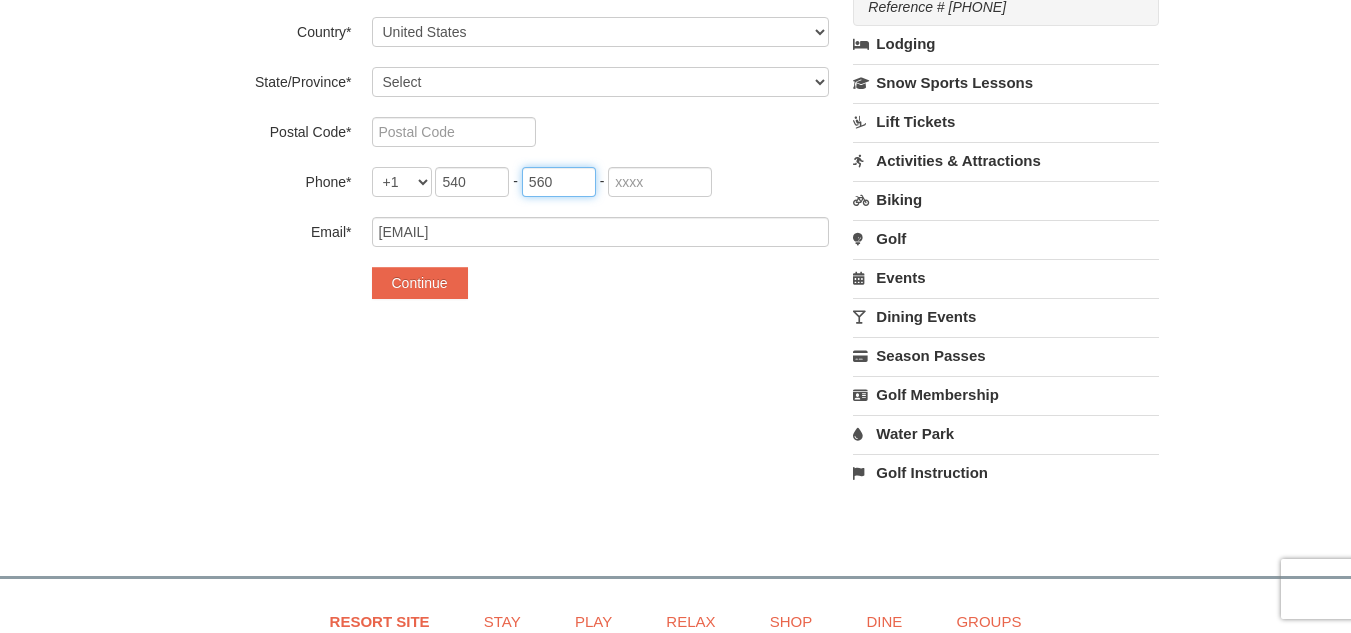type on "560" 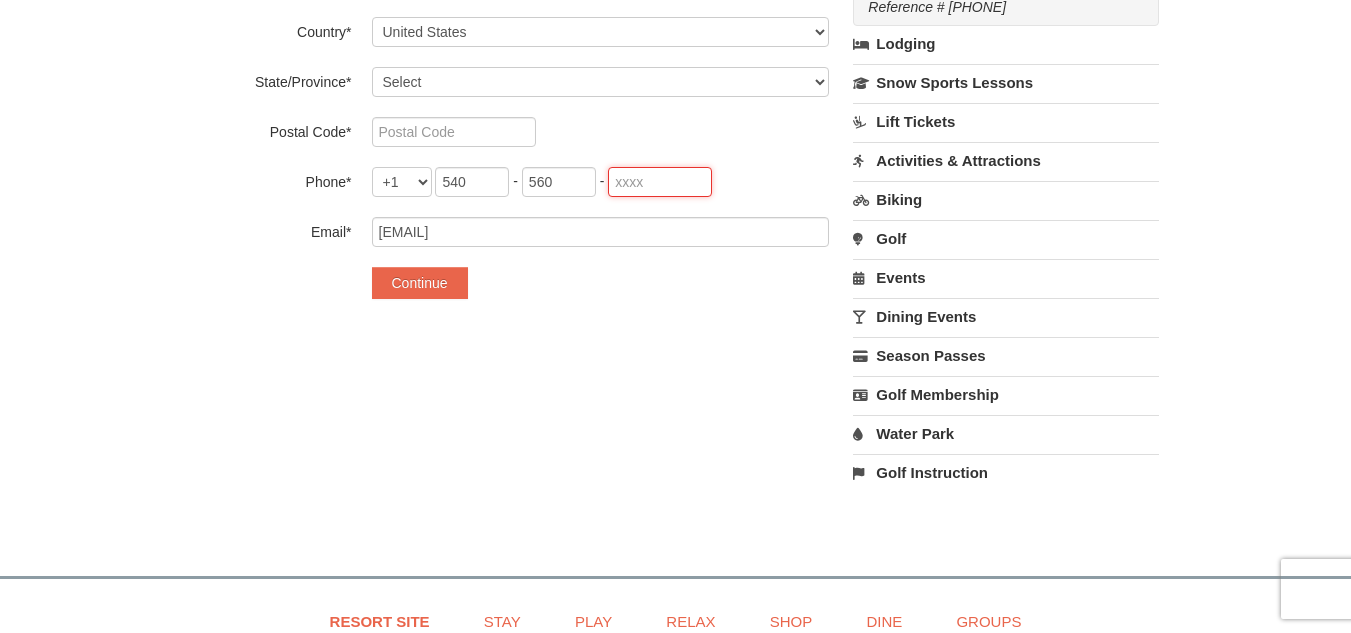click at bounding box center [660, 182] 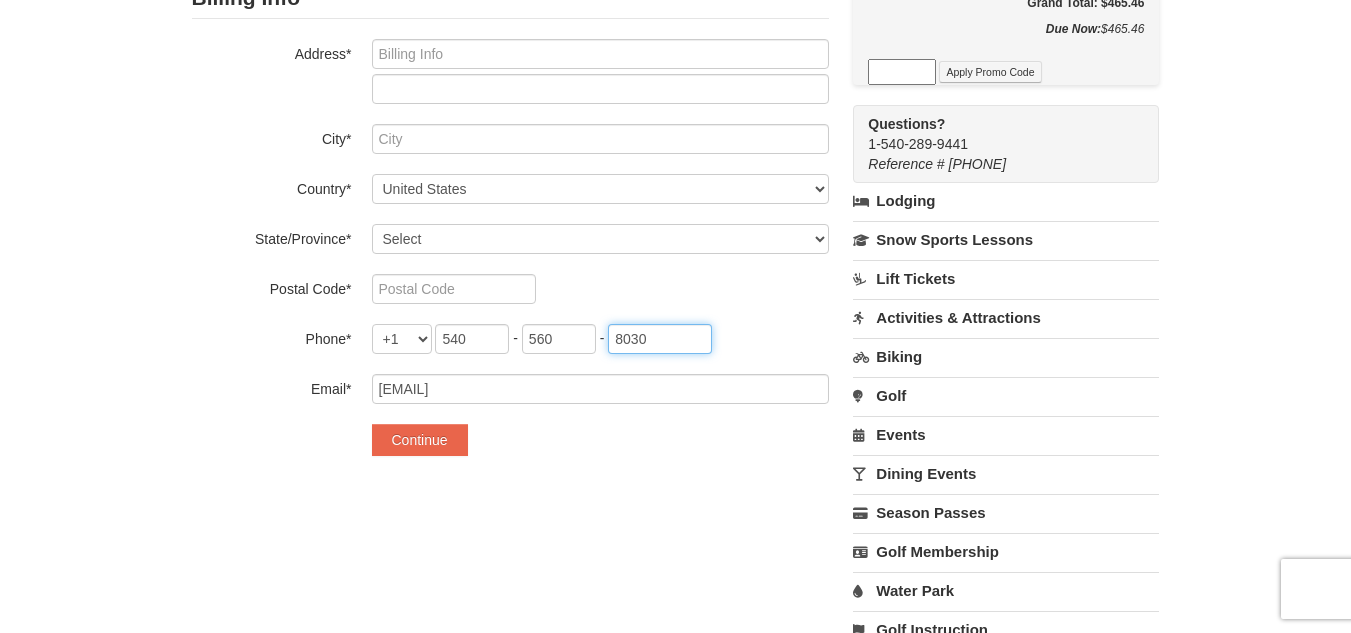 scroll, scrollTop: 400, scrollLeft: 0, axis: vertical 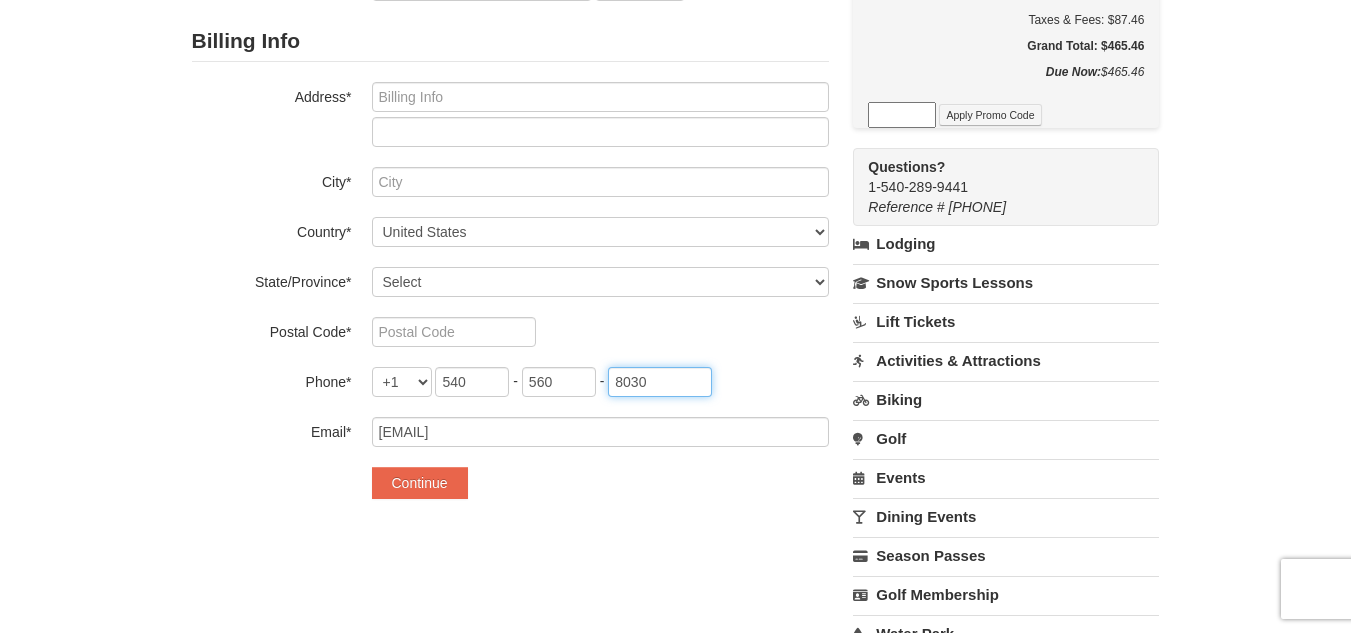 type on "8030" 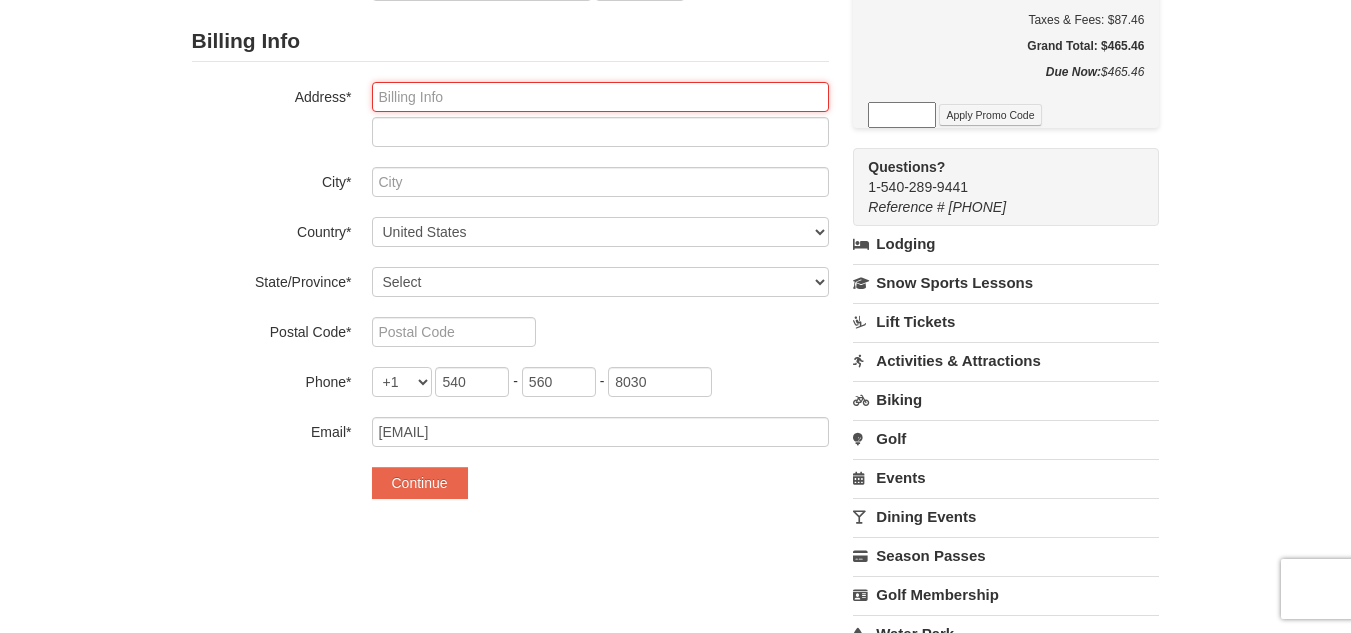 click at bounding box center (600, 97) 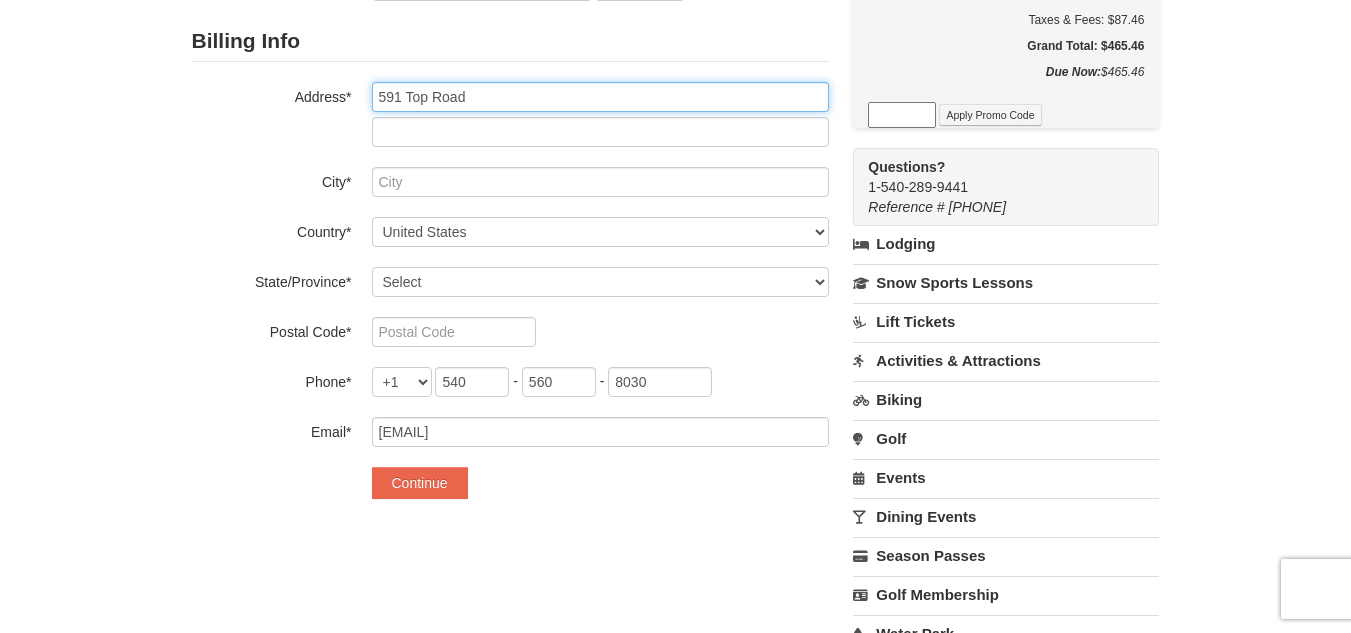 type on "591 Top Road" 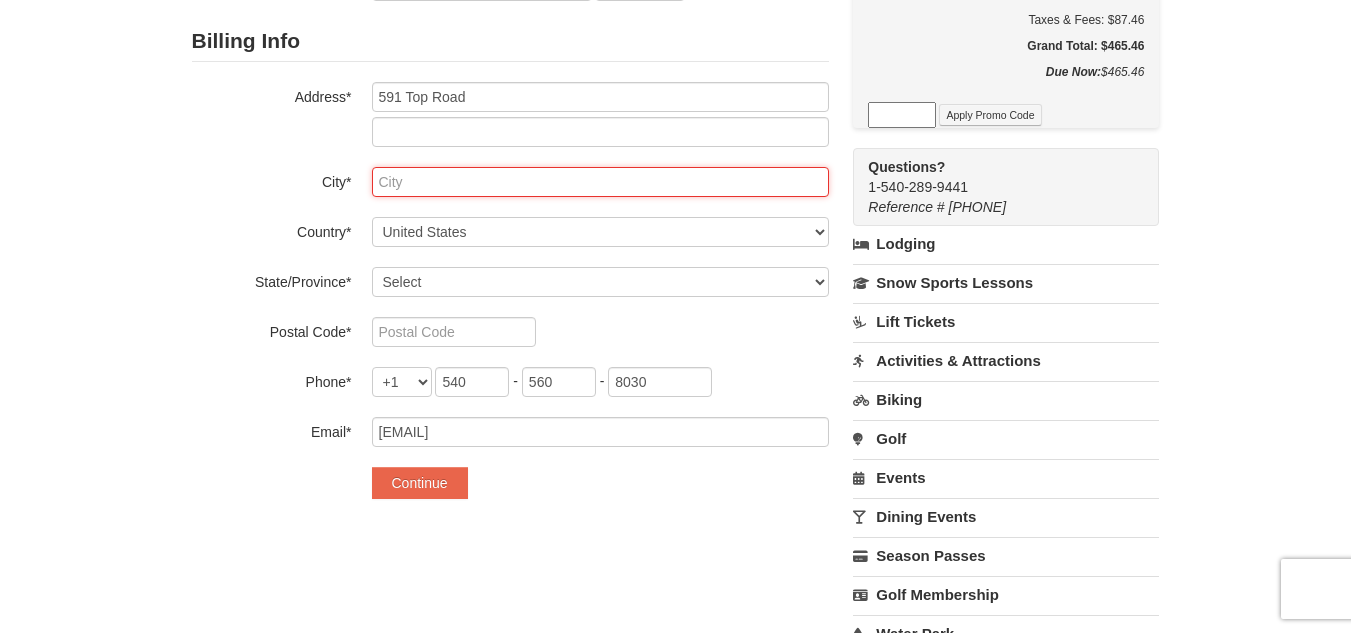 click at bounding box center (600, 182) 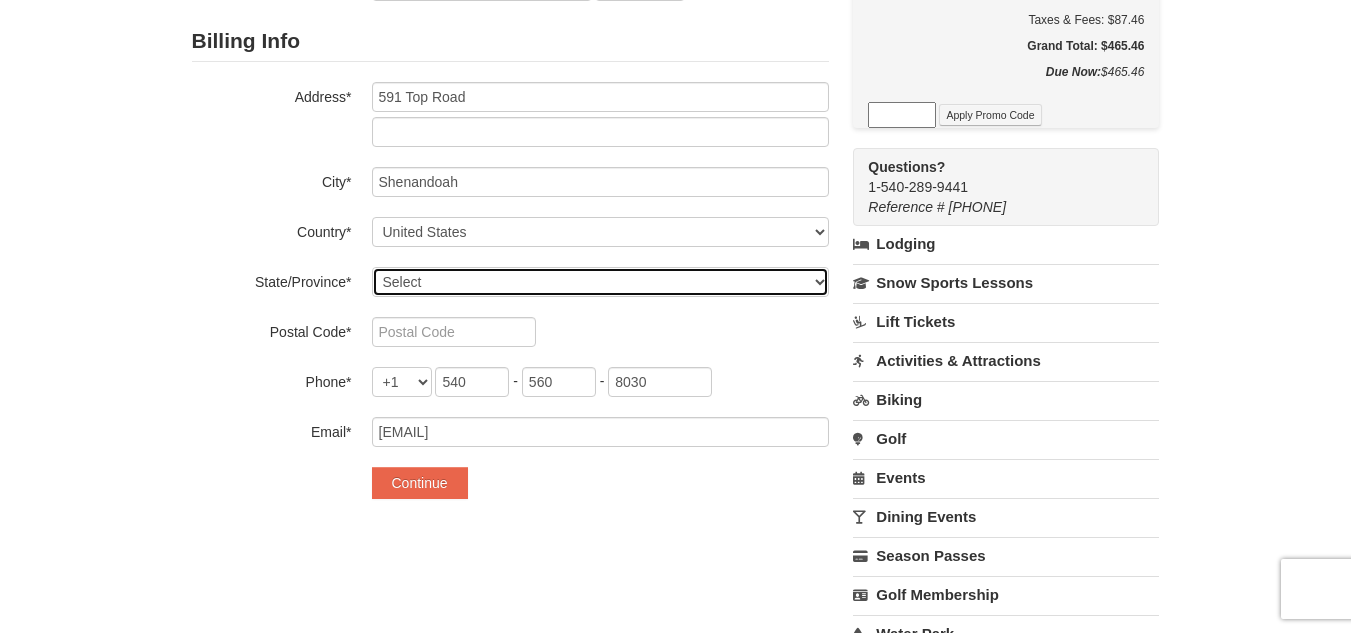 select on "VA" 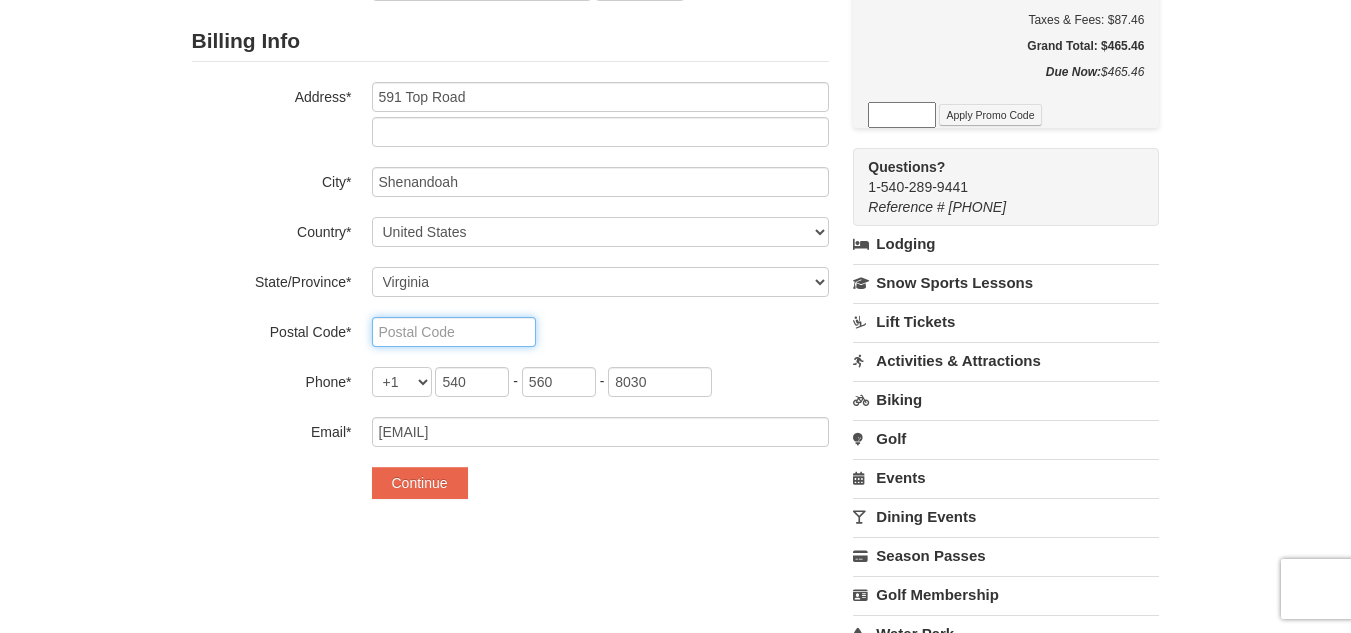 type on "22849" 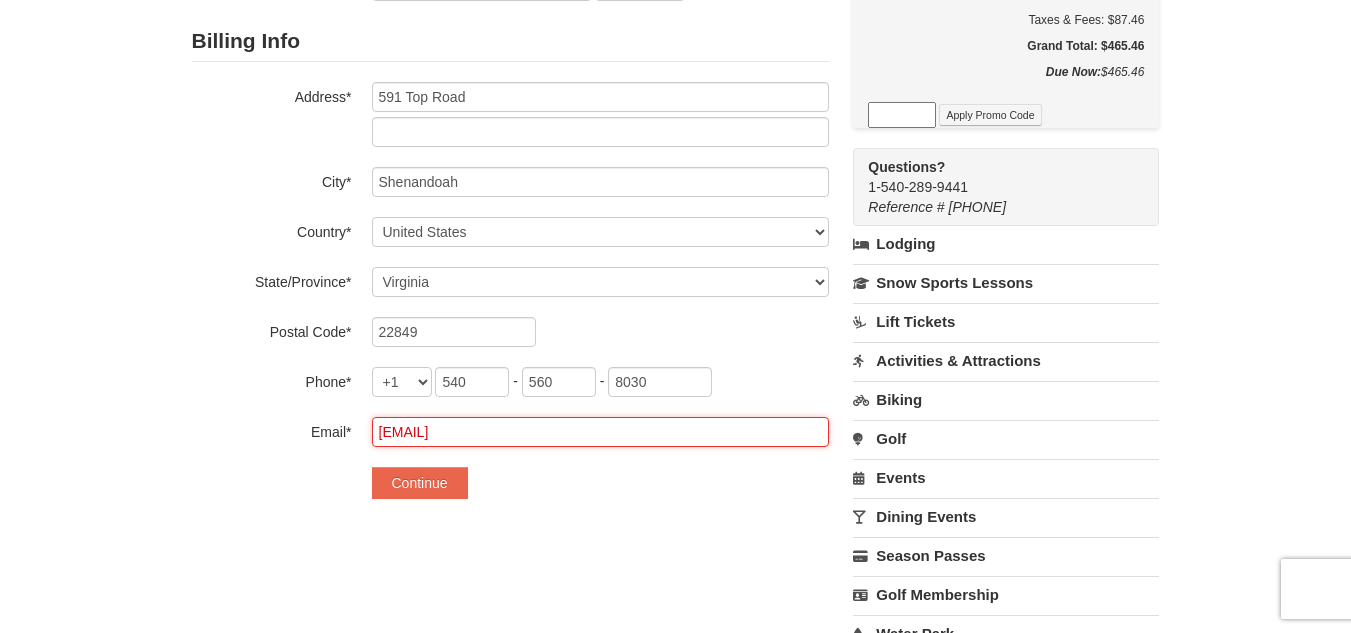 click on "dphares4@aol.com" at bounding box center [600, 432] 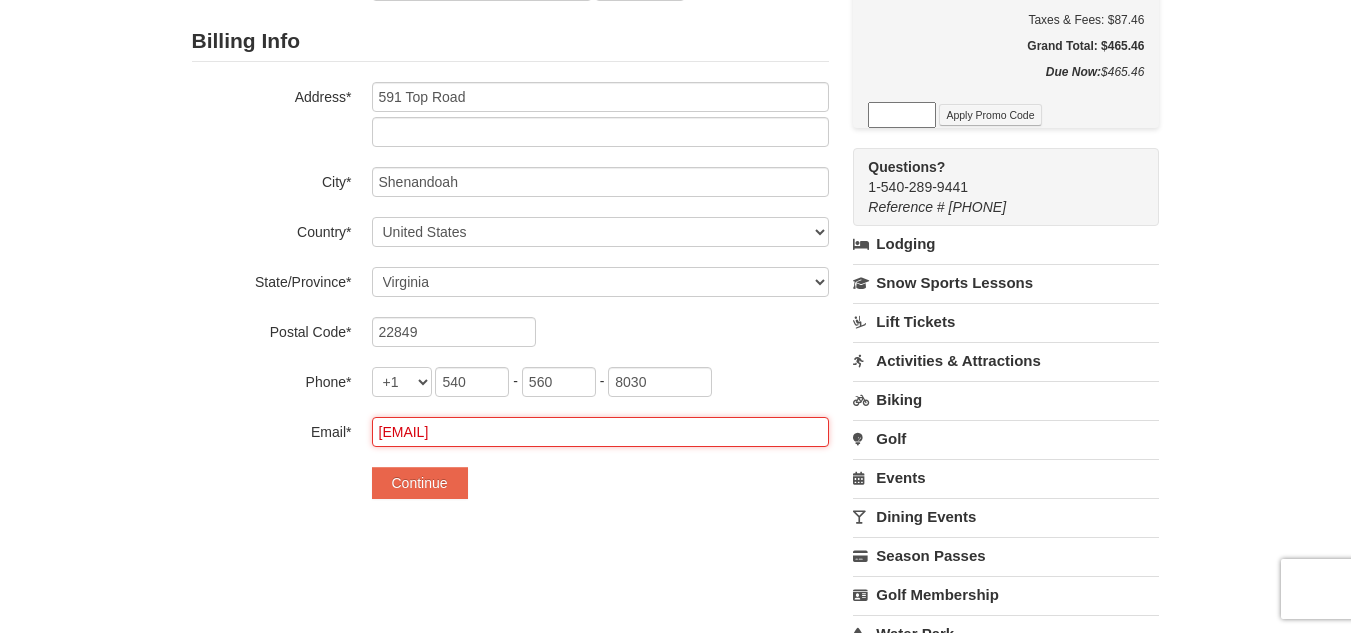 drag, startPoint x: 568, startPoint y: 433, endPoint x: 165, endPoint y: 418, distance: 403.27905 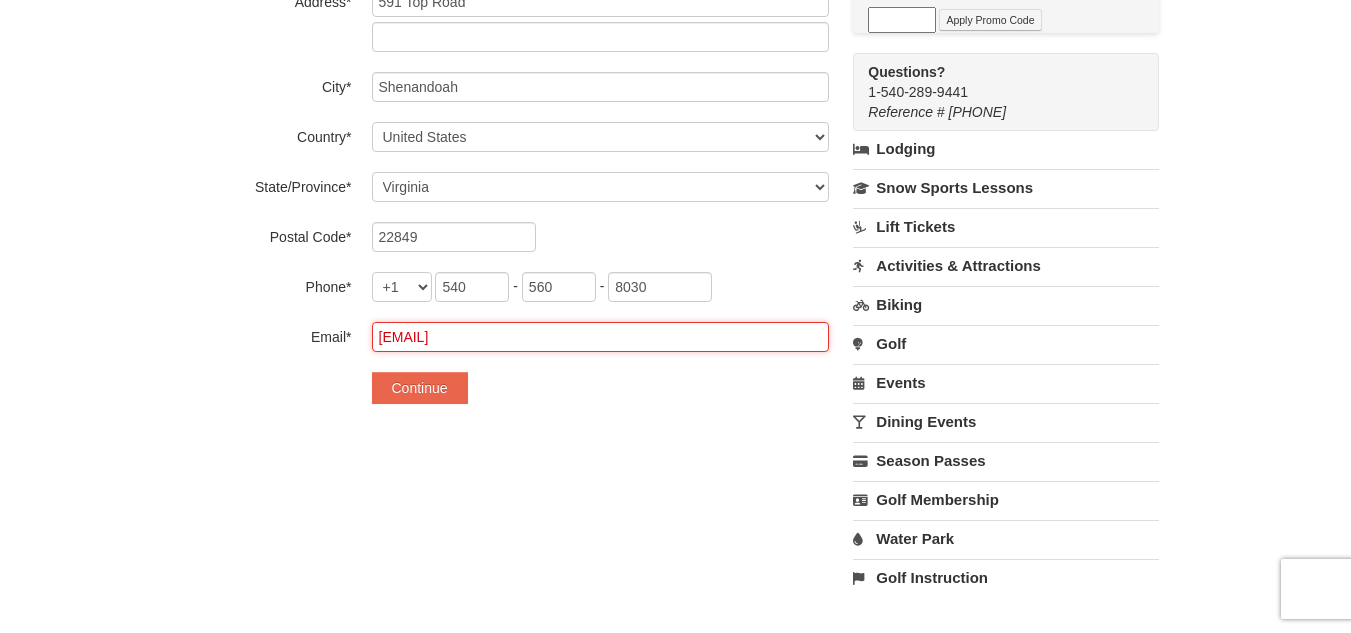 scroll, scrollTop: 500, scrollLeft: 0, axis: vertical 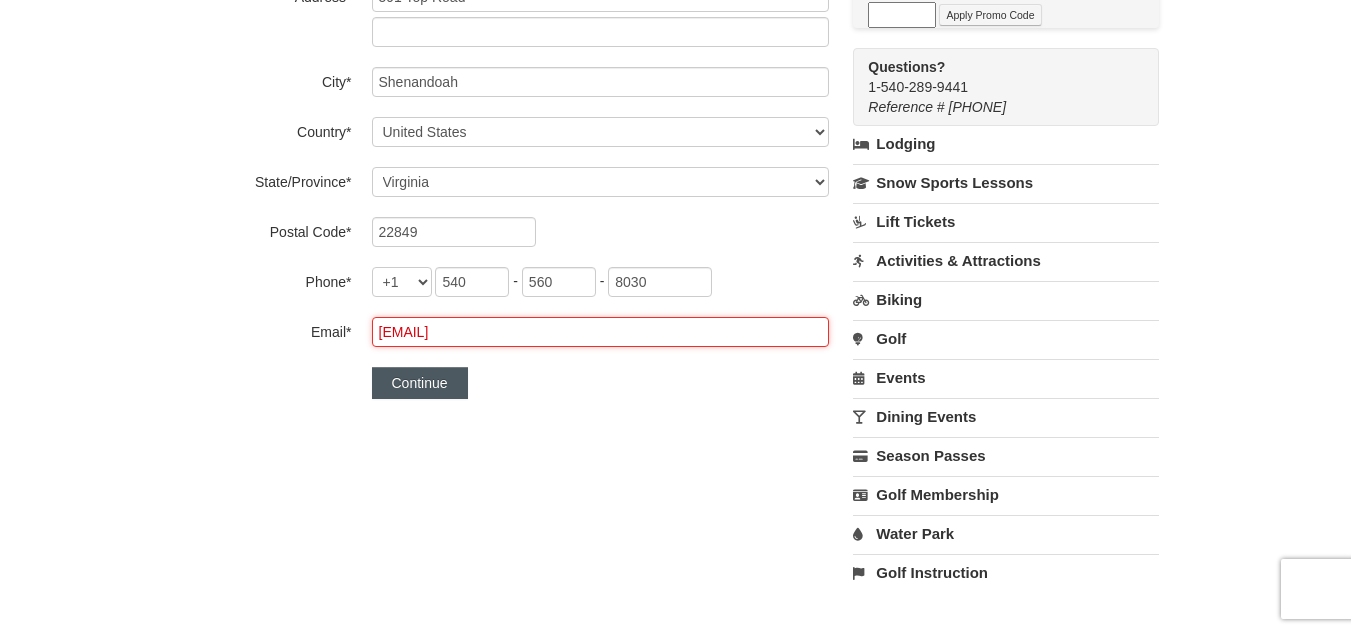 type on "[USERNAME]@[DOMAIN]" 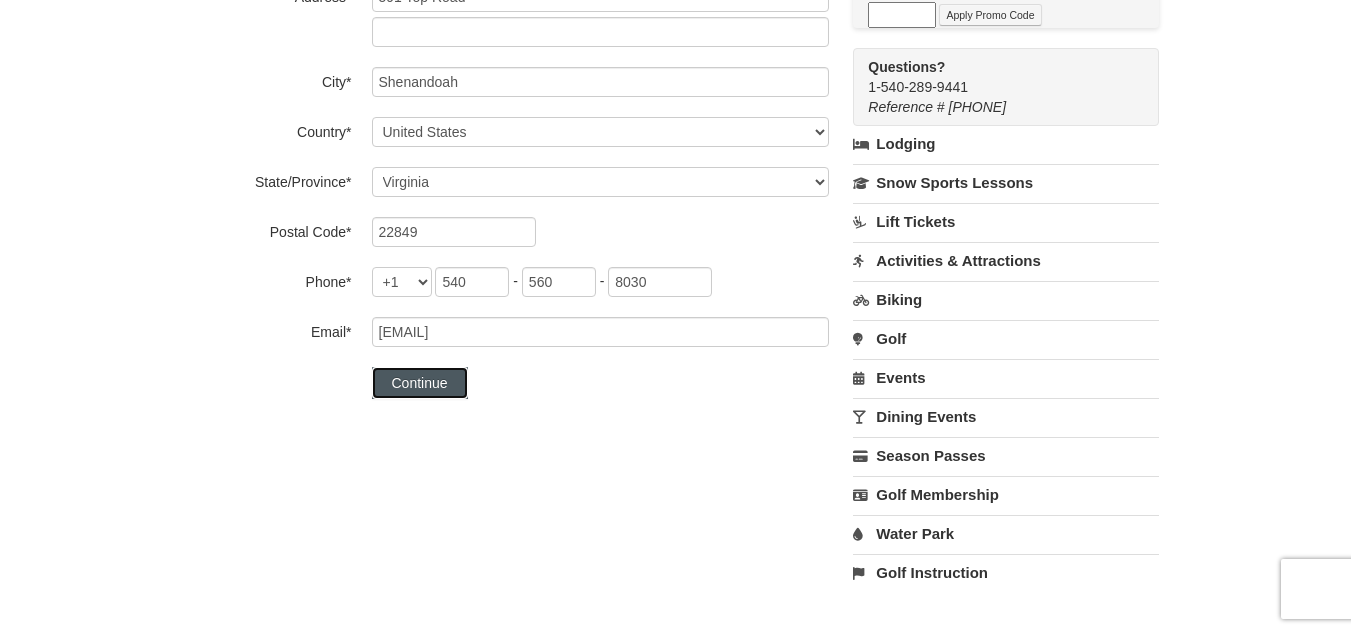 click on "Continue" at bounding box center [420, 383] 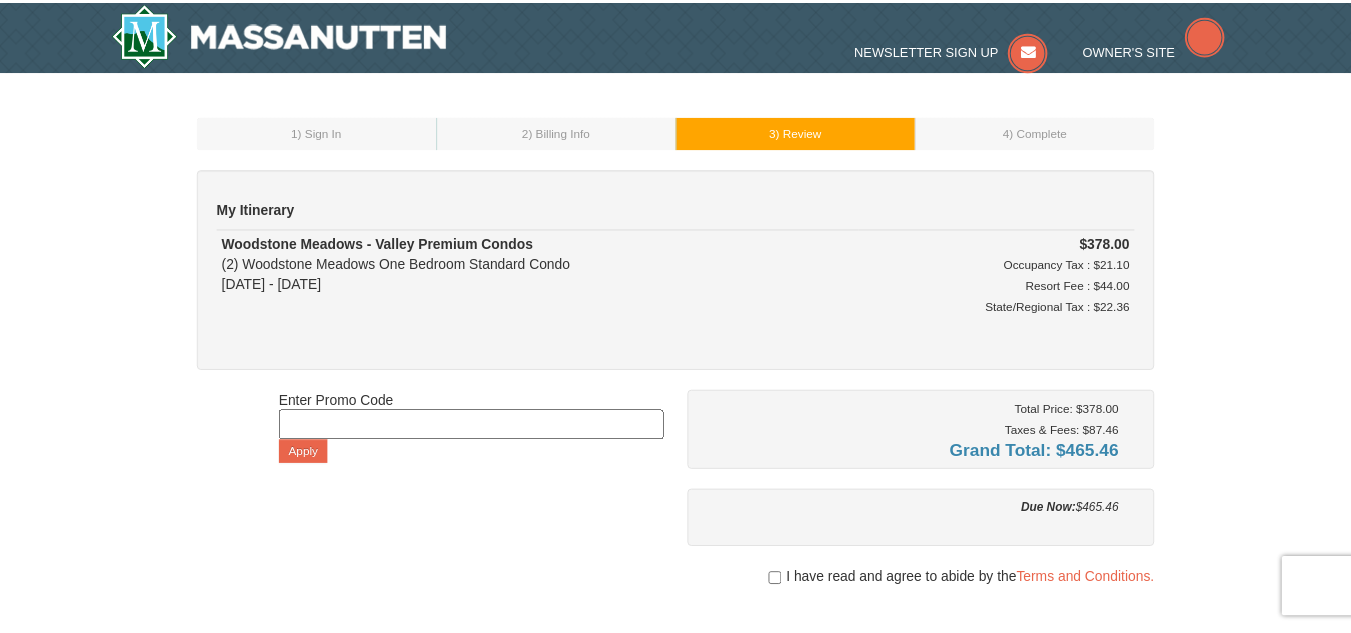 scroll, scrollTop: 0, scrollLeft: 0, axis: both 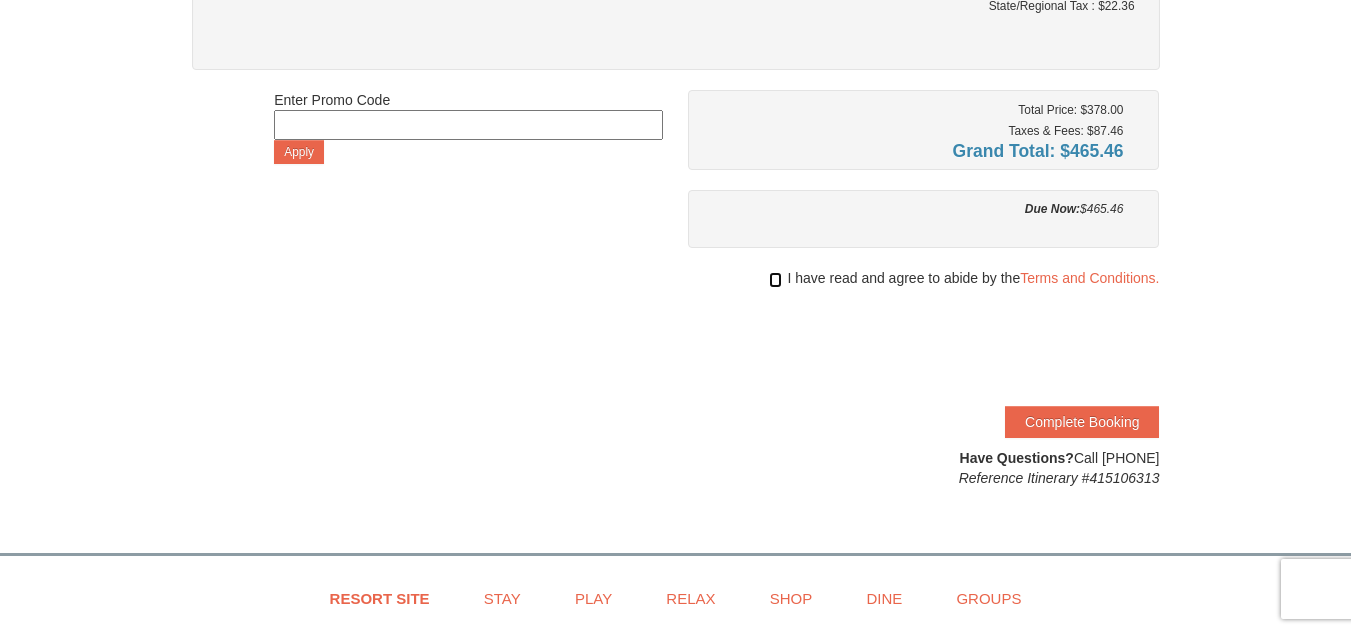 click at bounding box center [775, 280] 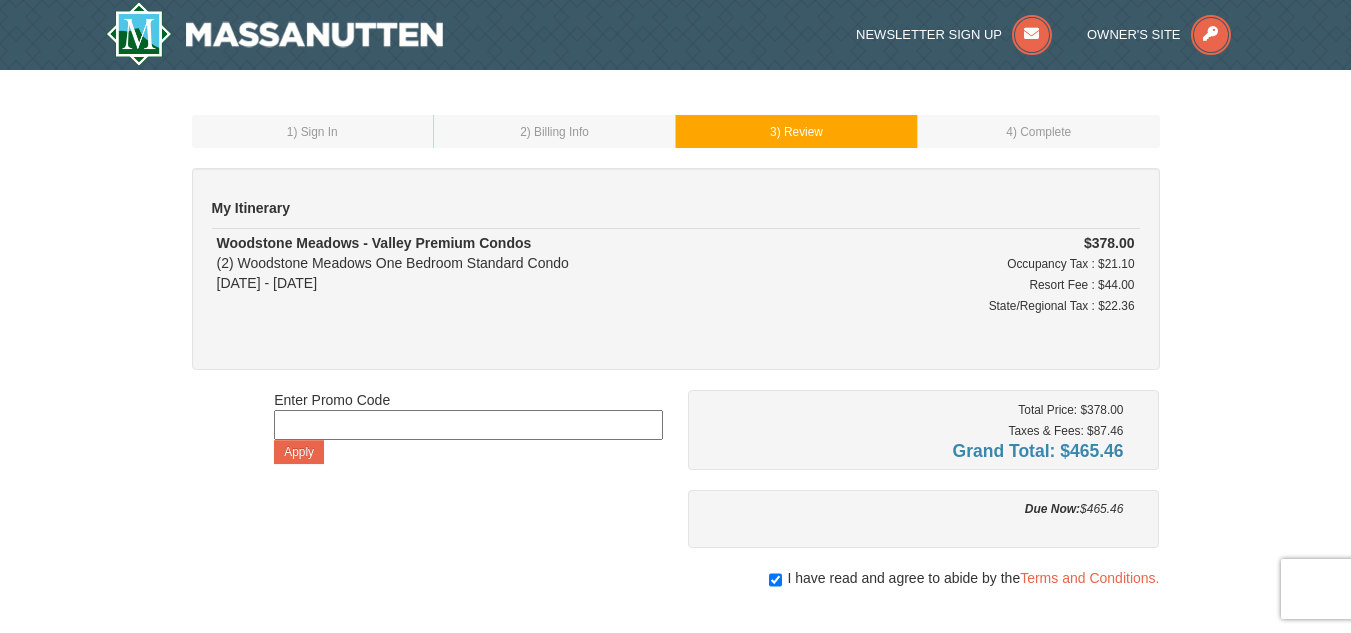 scroll, scrollTop: 338, scrollLeft: 0, axis: vertical 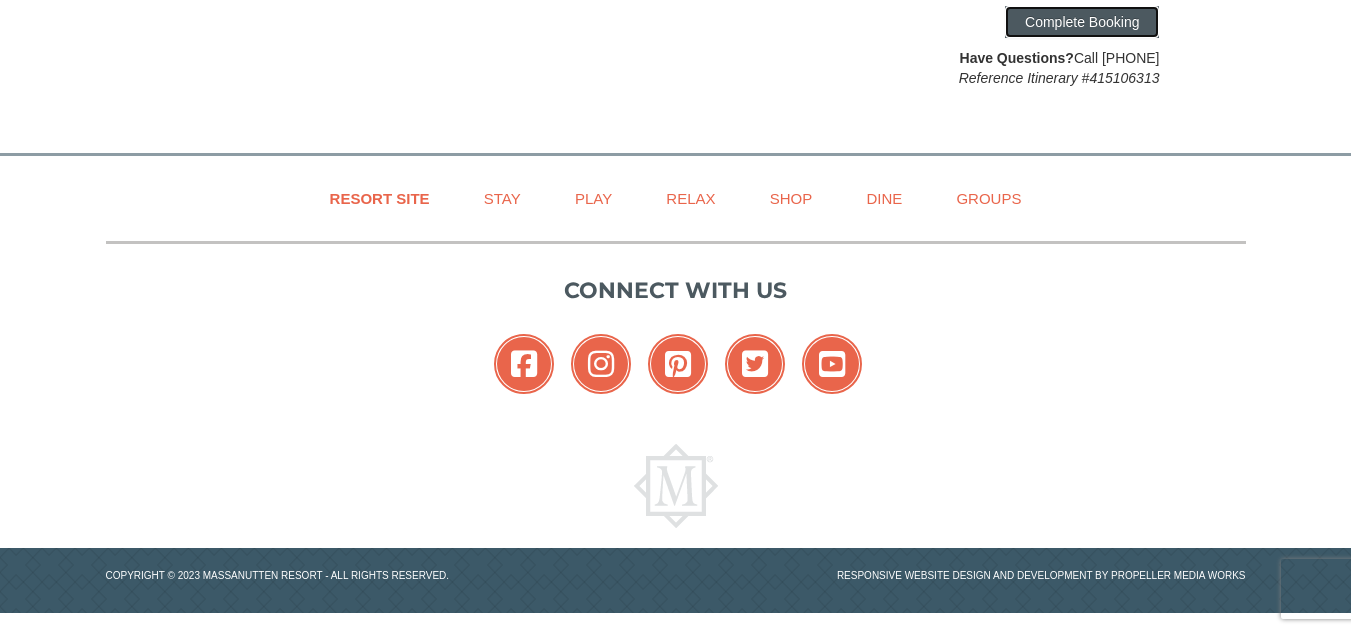 click on "Complete Booking" at bounding box center [1082, 22] 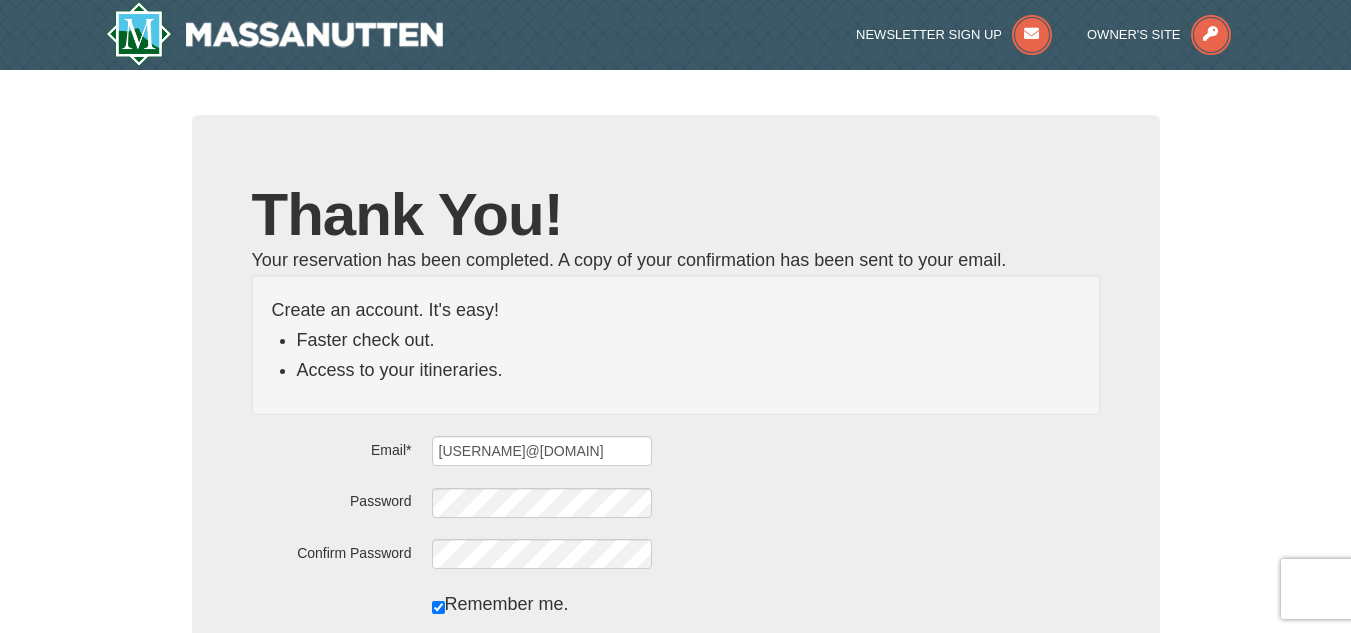 scroll, scrollTop: 0, scrollLeft: 0, axis: both 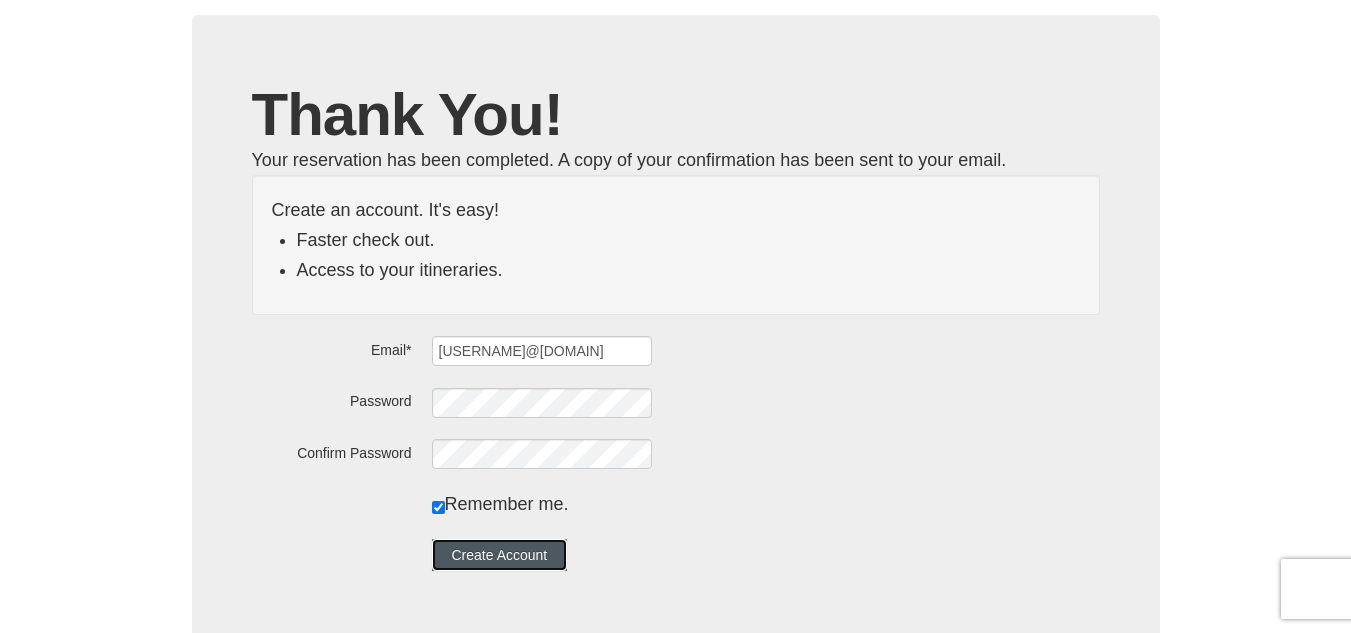 click on "Create Account" at bounding box center [500, 555] 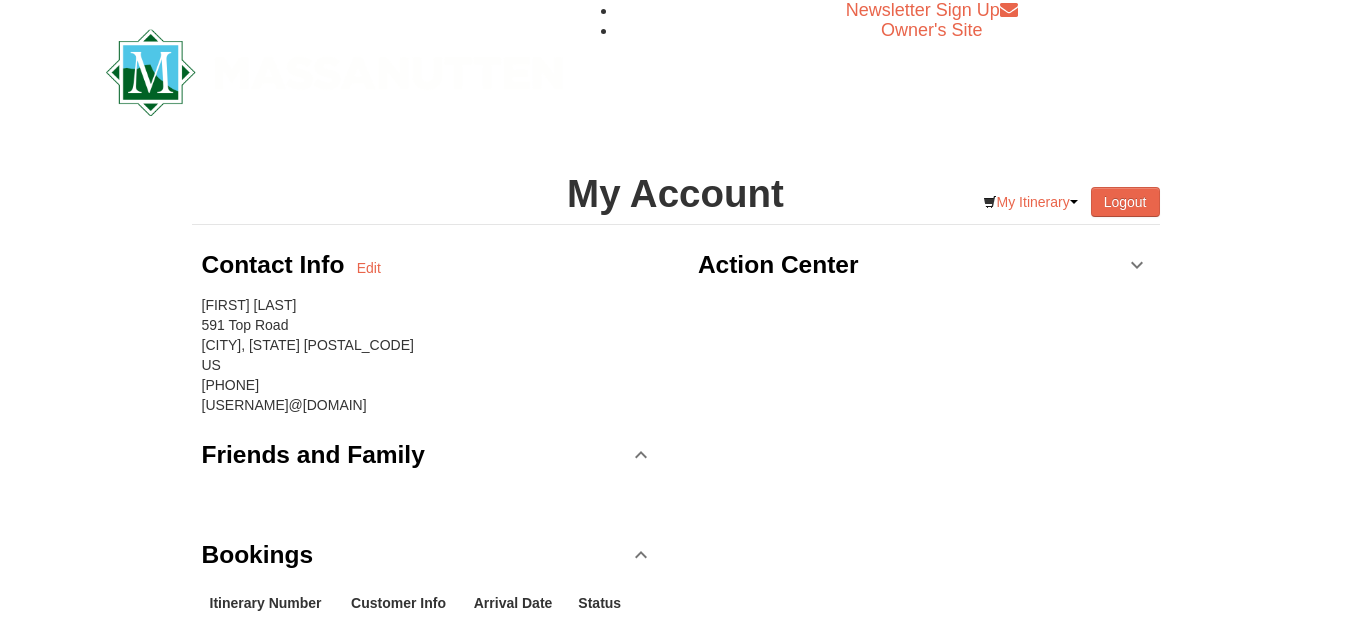 scroll, scrollTop: 0, scrollLeft: 0, axis: both 